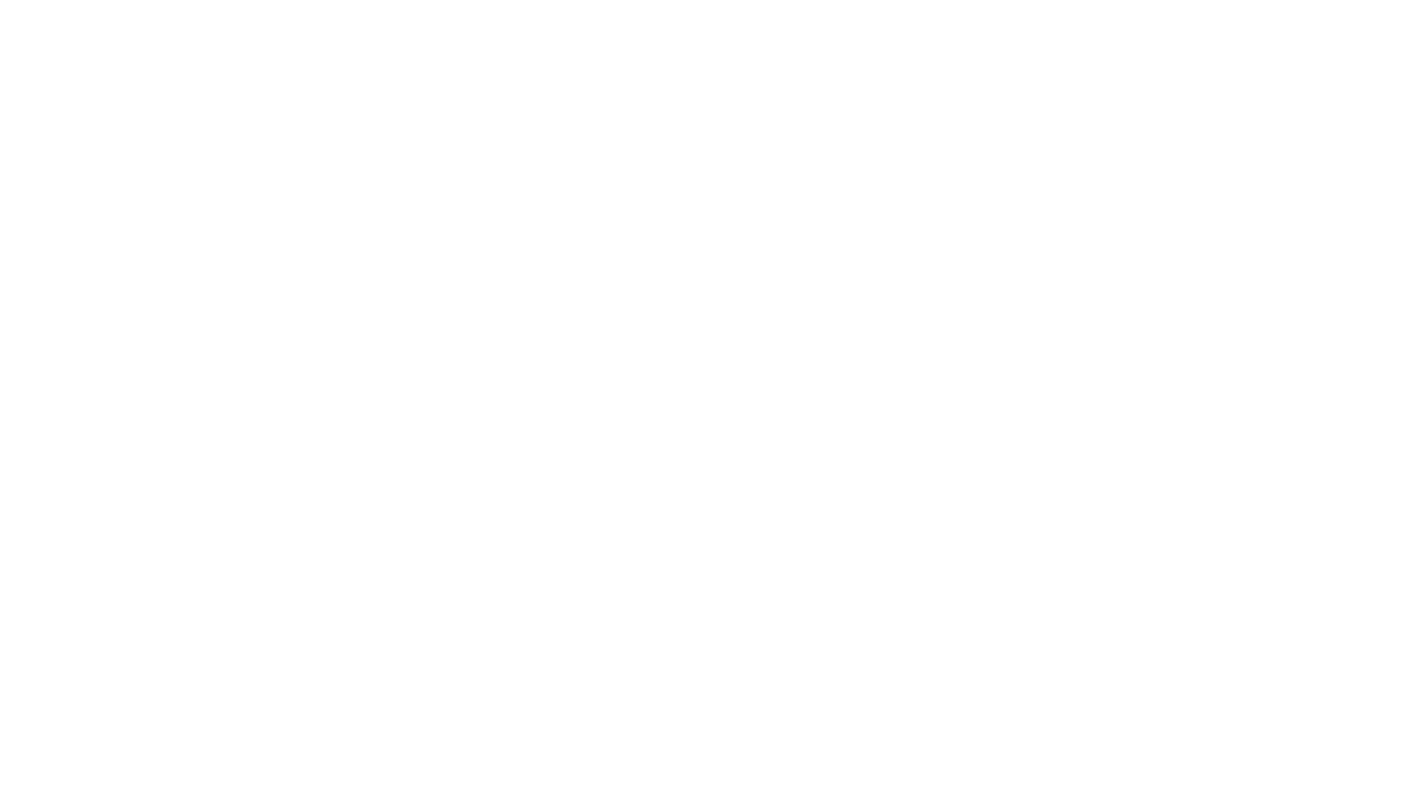 scroll, scrollTop: 0, scrollLeft: 0, axis: both 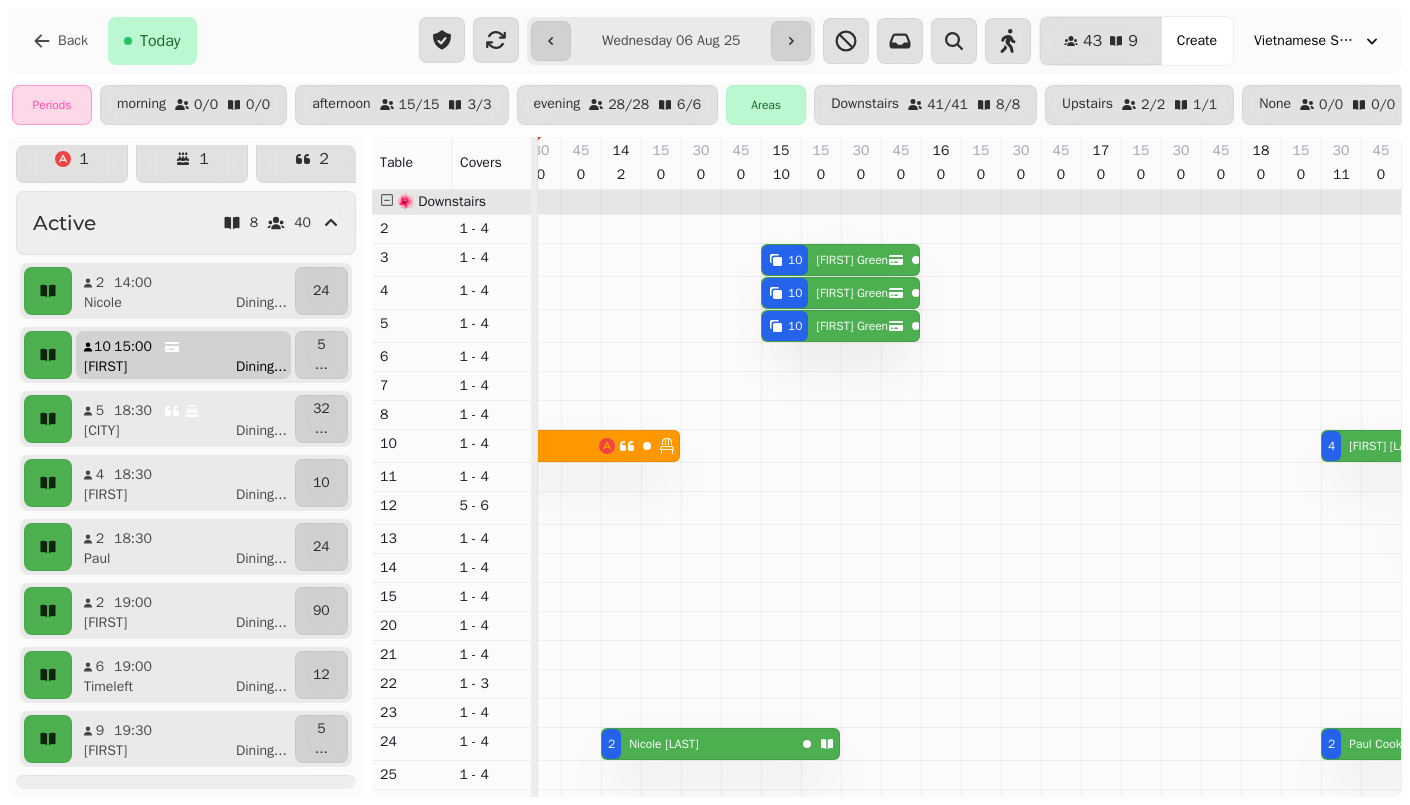 click on "Ebony Dining ..." at bounding box center (191, 367) 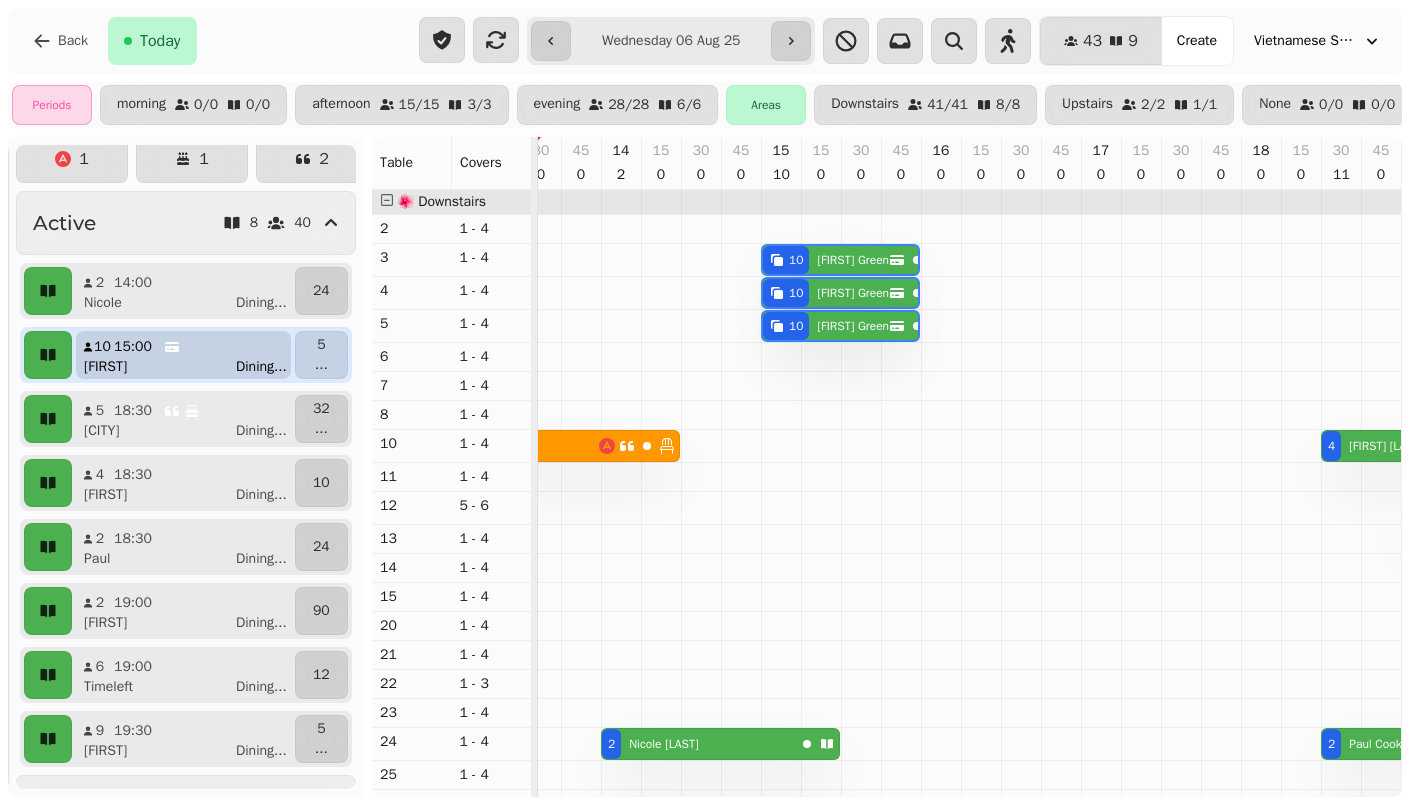 scroll, scrollTop: 0, scrollLeft: 467, axis: horizontal 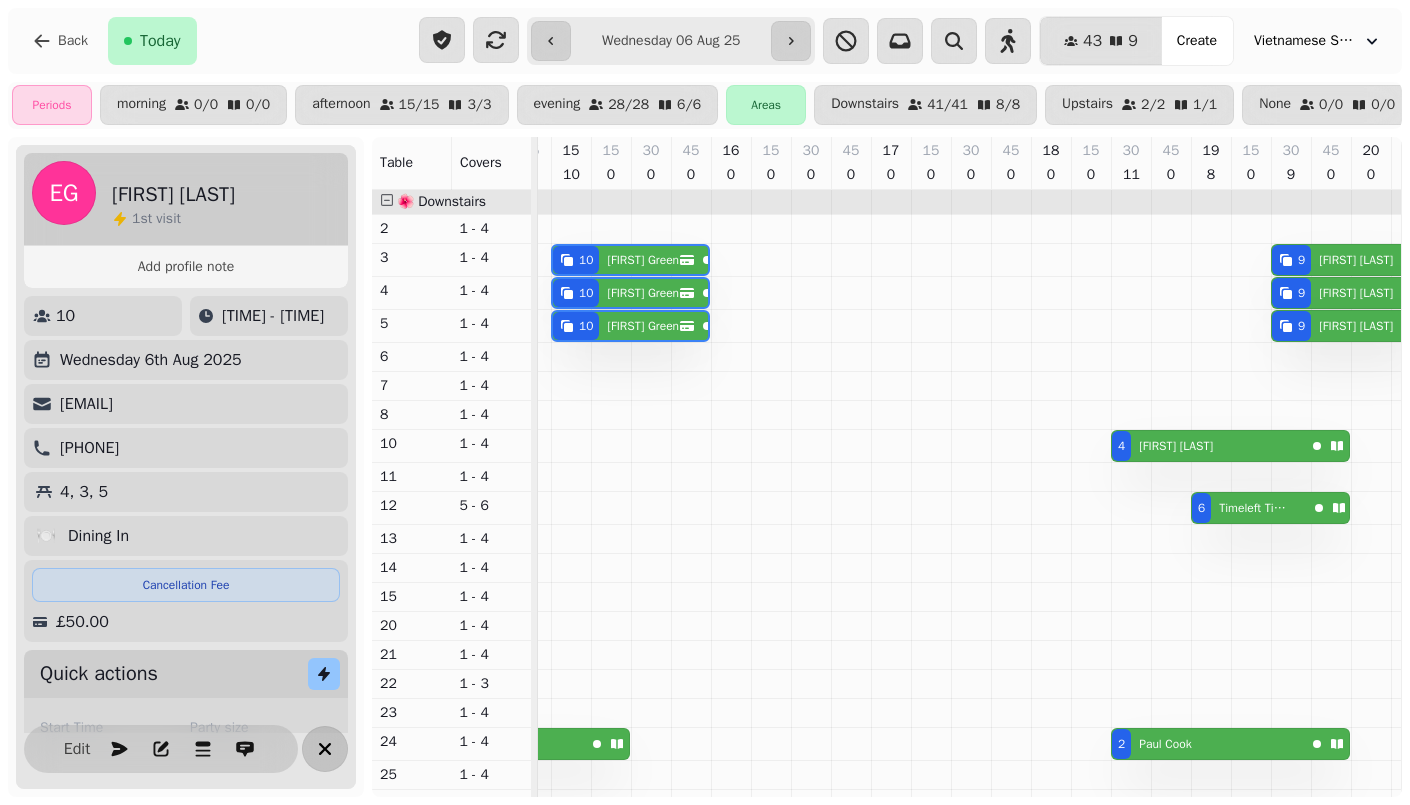 click at bounding box center [325, 749] 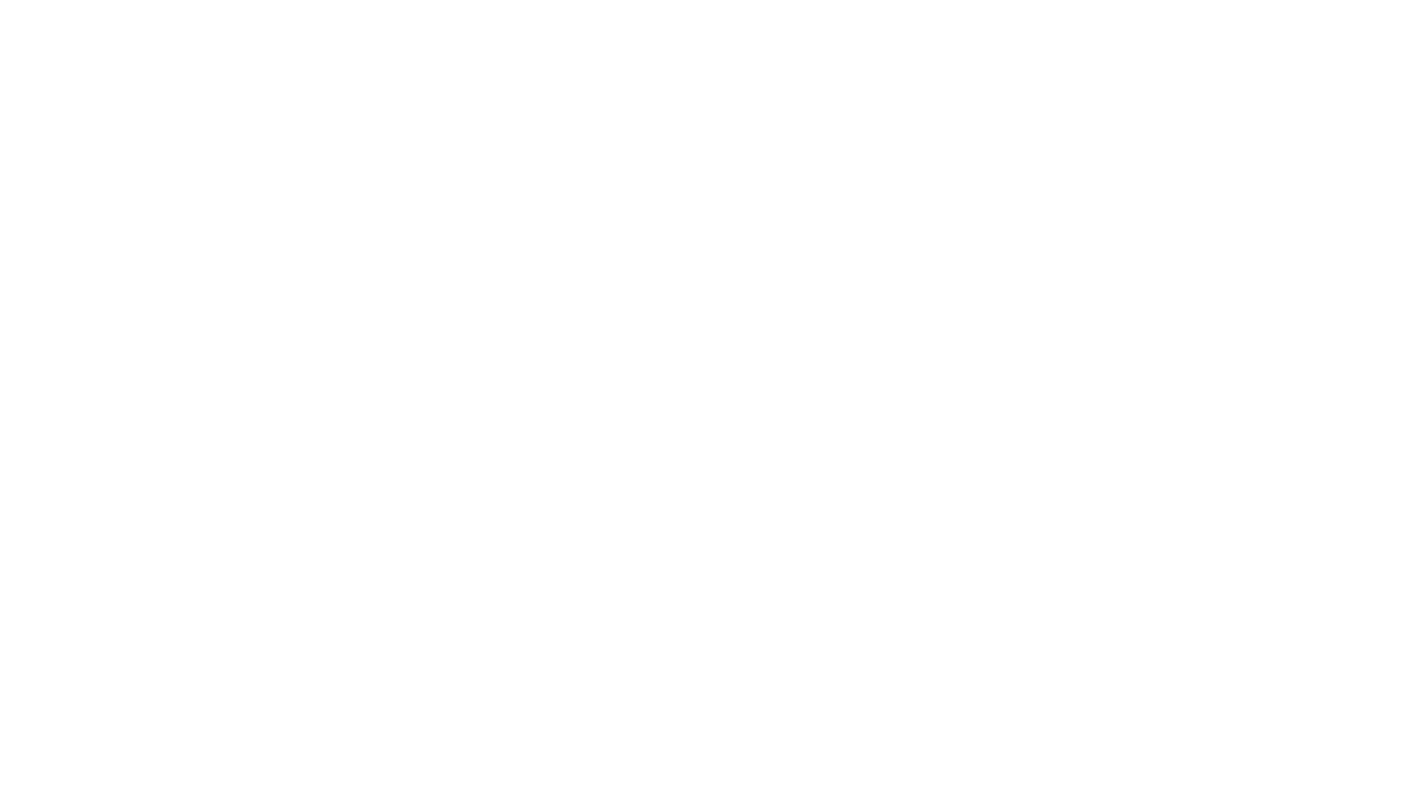 scroll, scrollTop: 0, scrollLeft: 0, axis: both 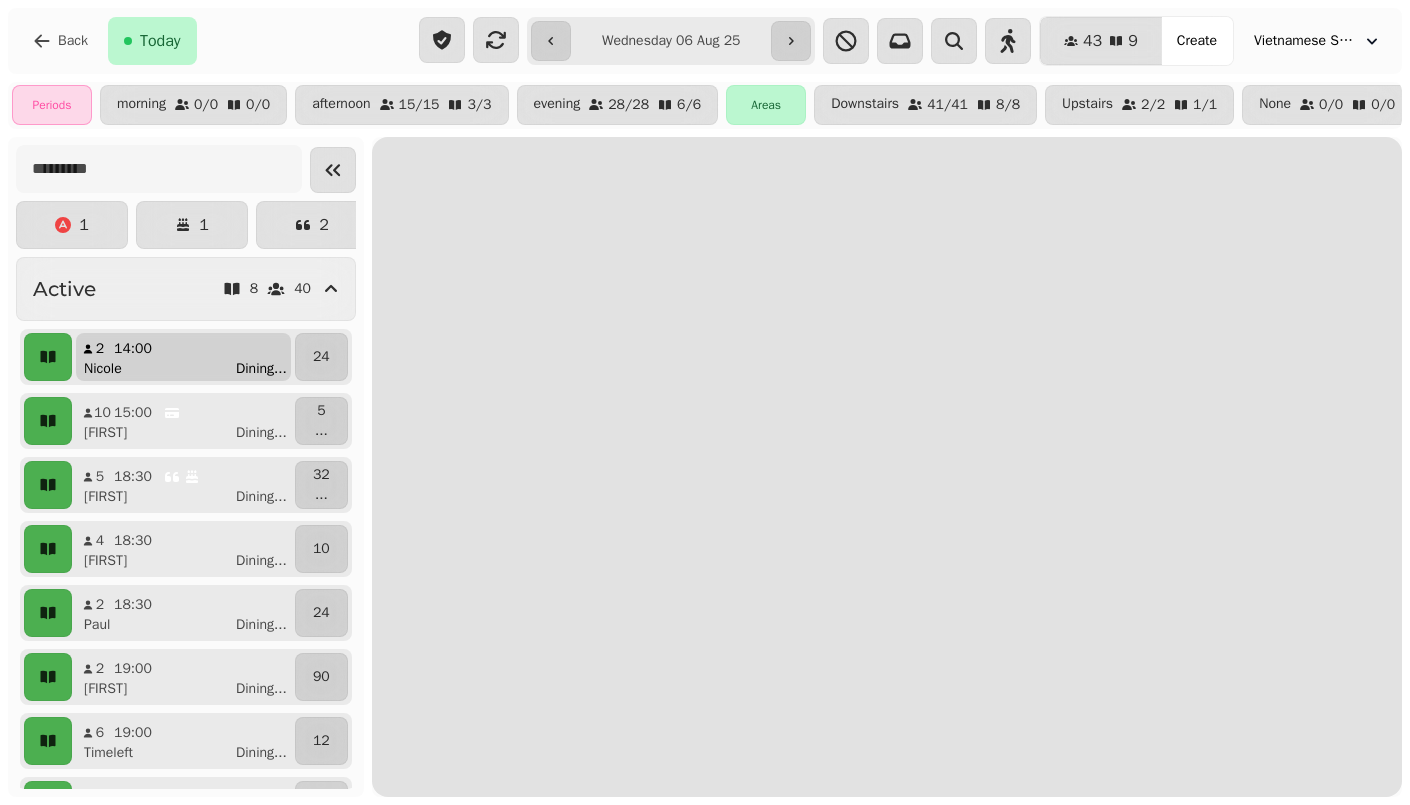click on "[FIRST] Dining ..." at bounding box center [191, 369] 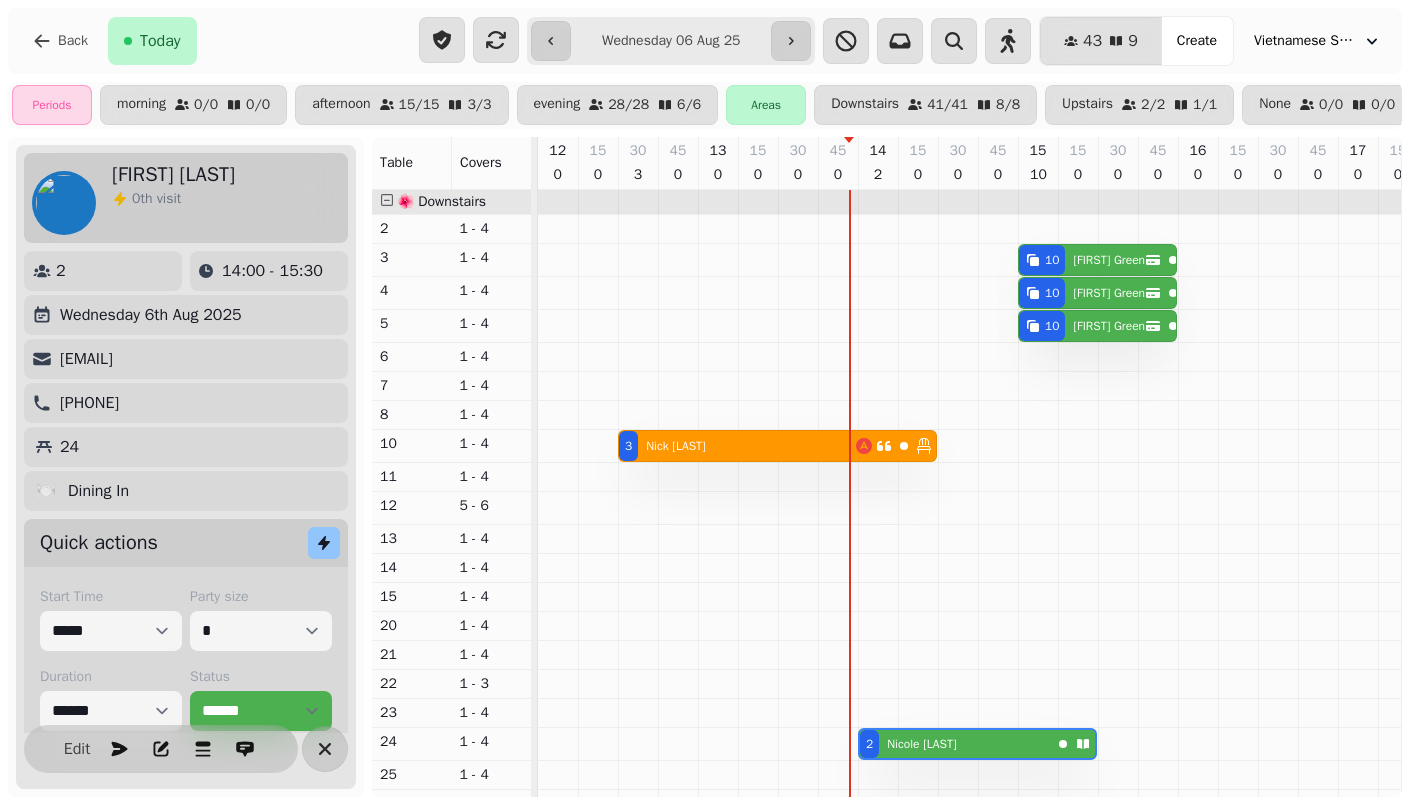 scroll, scrollTop: 0, scrollLeft: 313, axis: horizontal 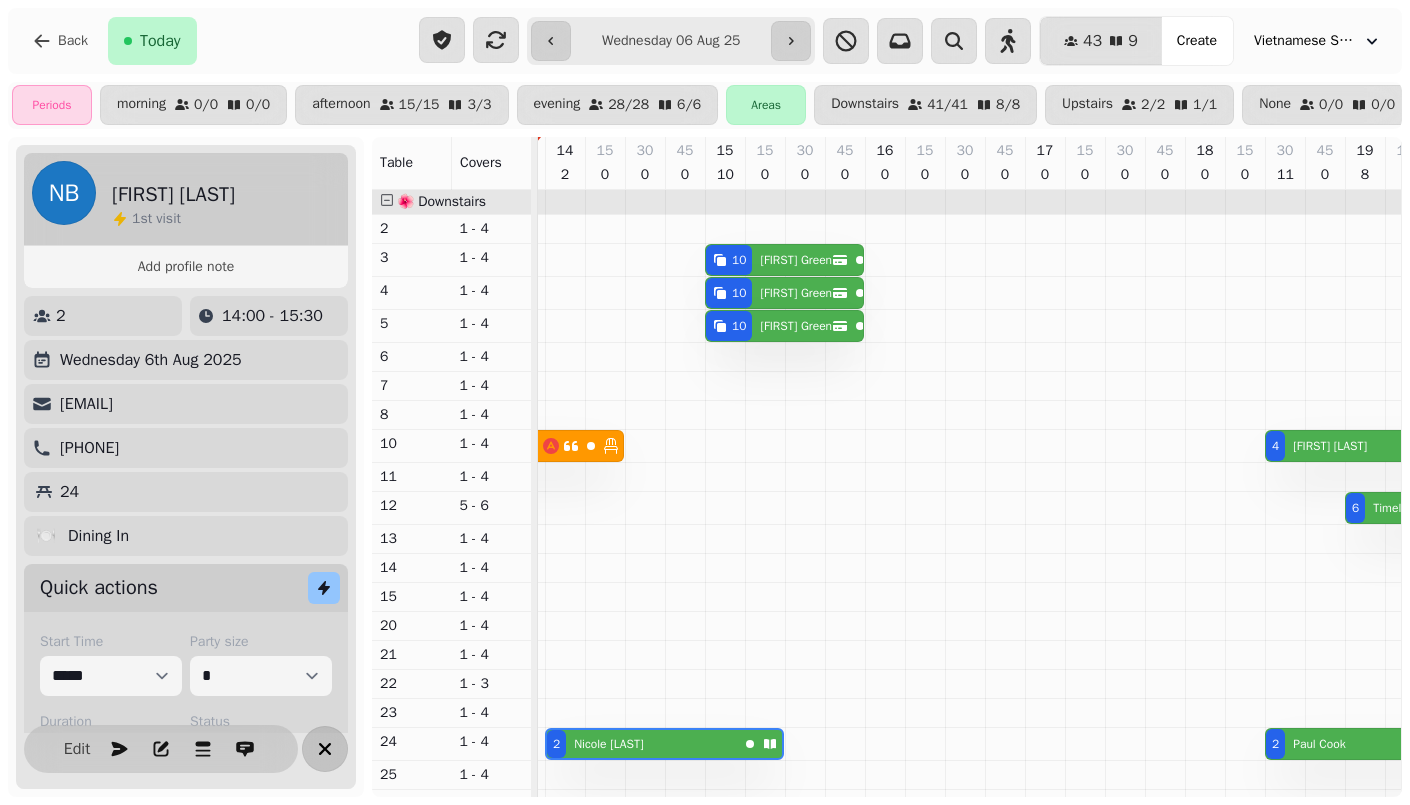 click 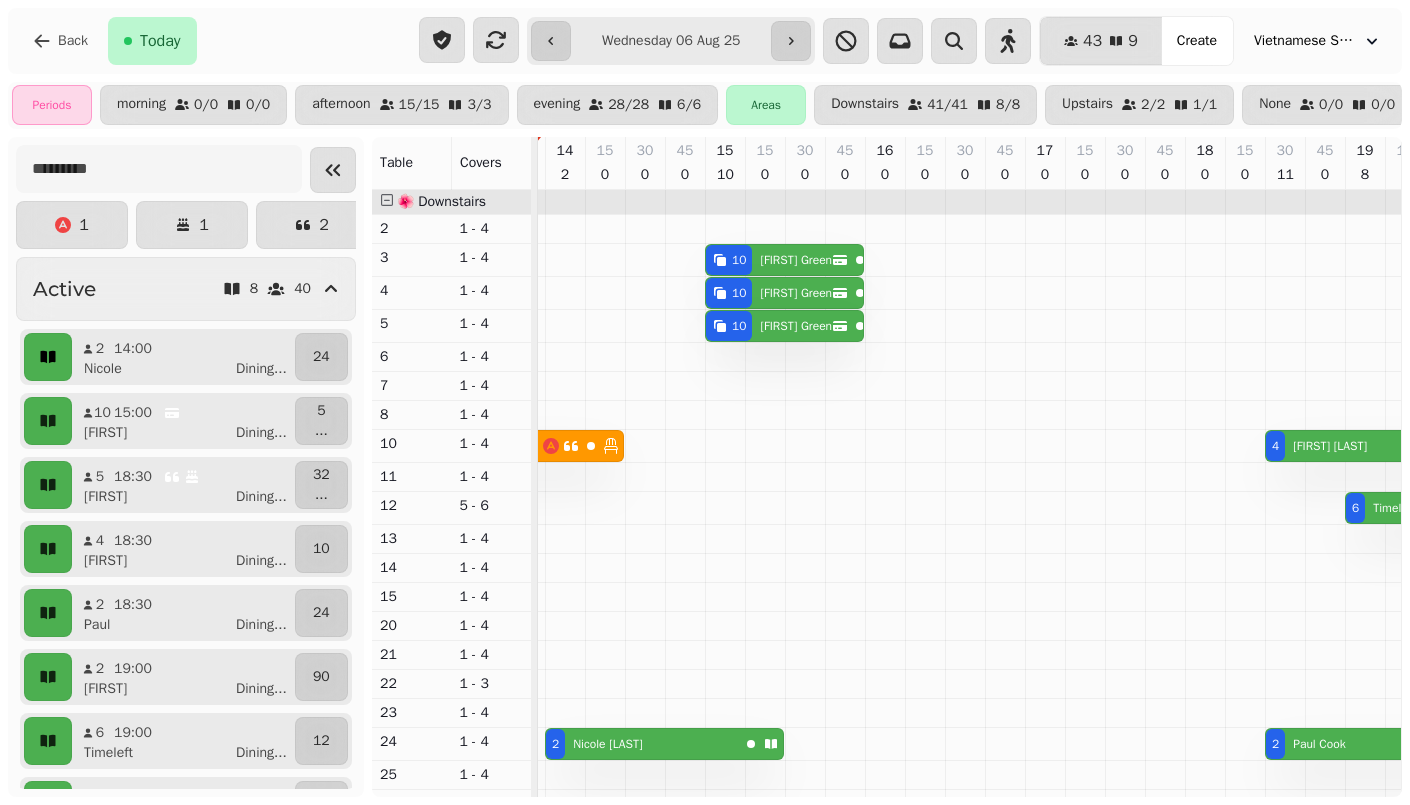 click at bounding box center [48, 357] 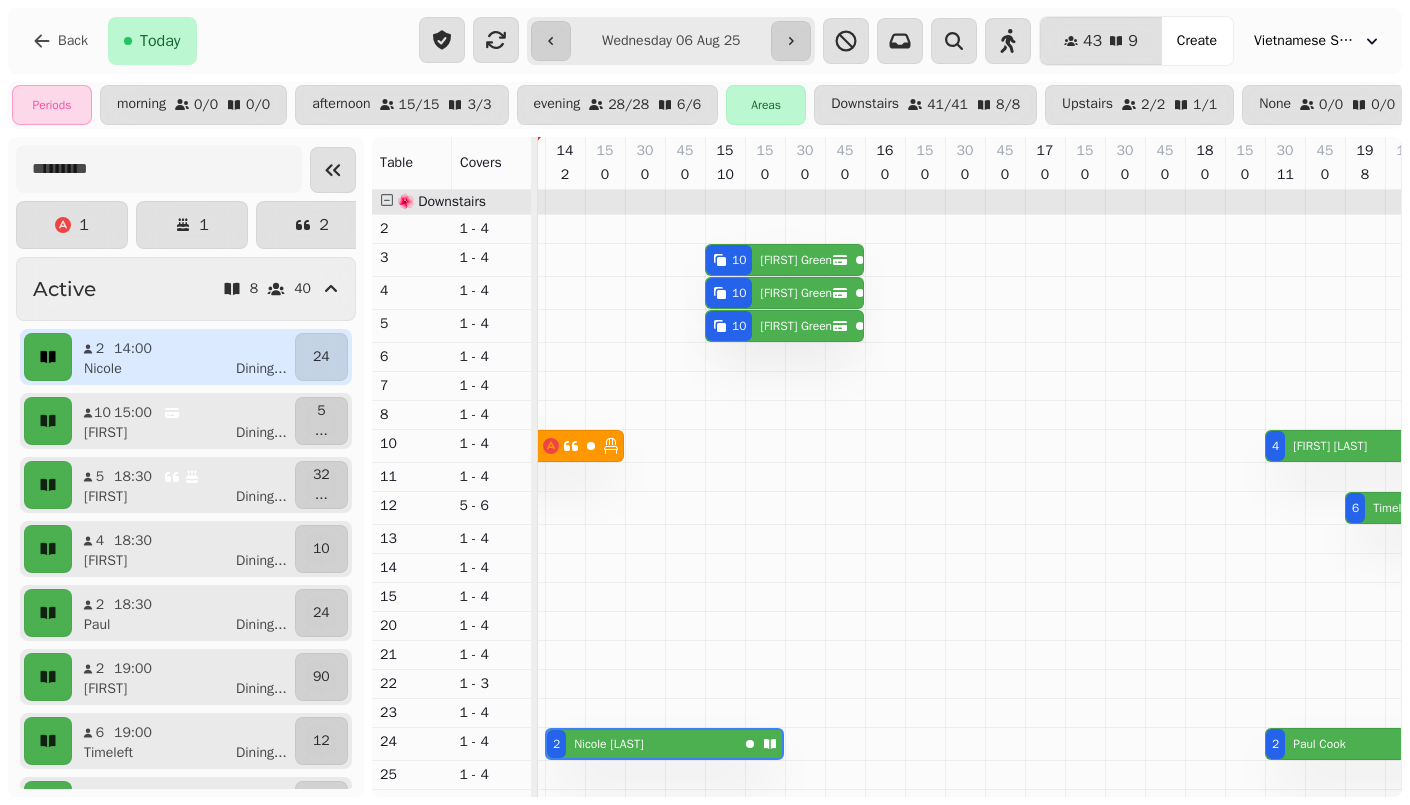 scroll, scrollTop: 0, scrollLeft: 307, axis: horizontal 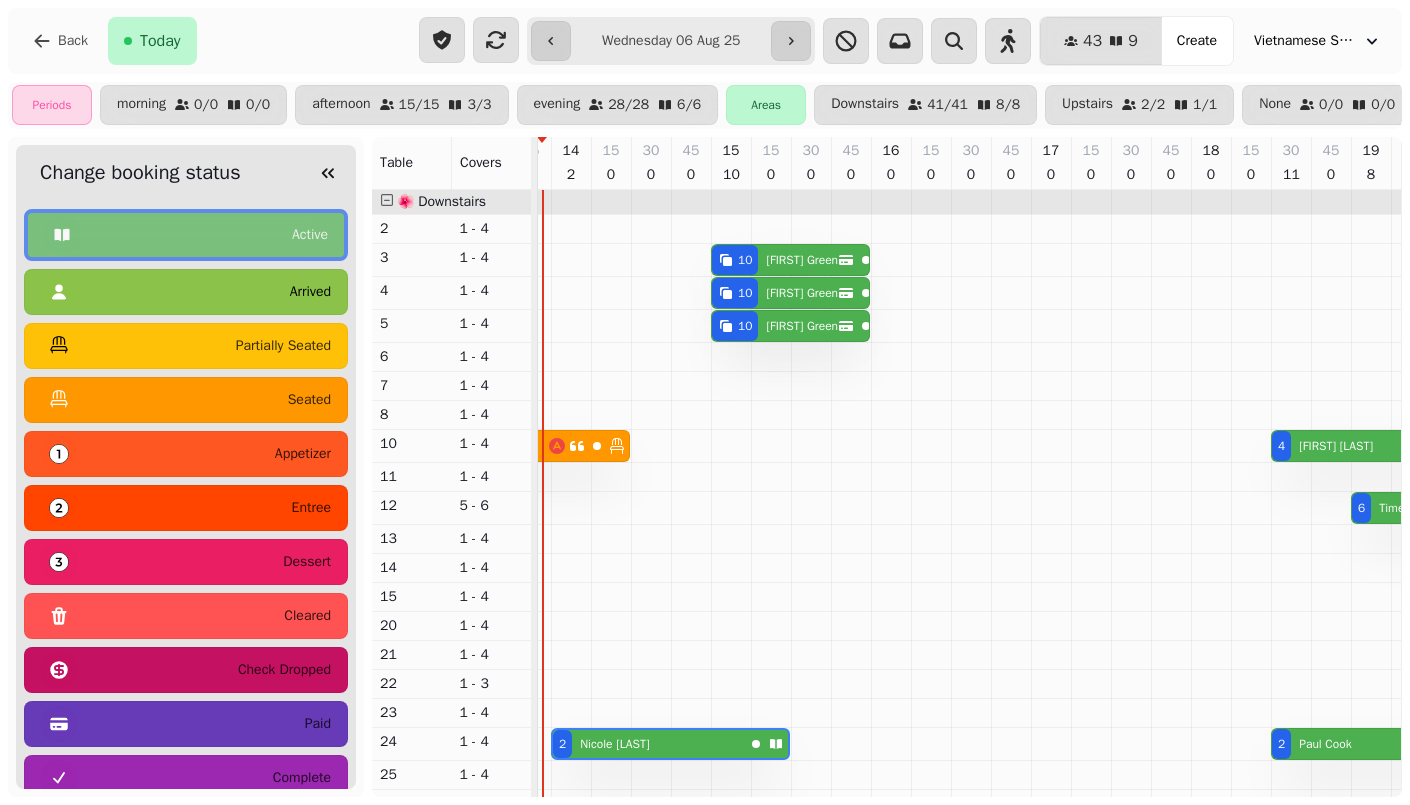 click on "arrived" at bounding box center [186, 292] 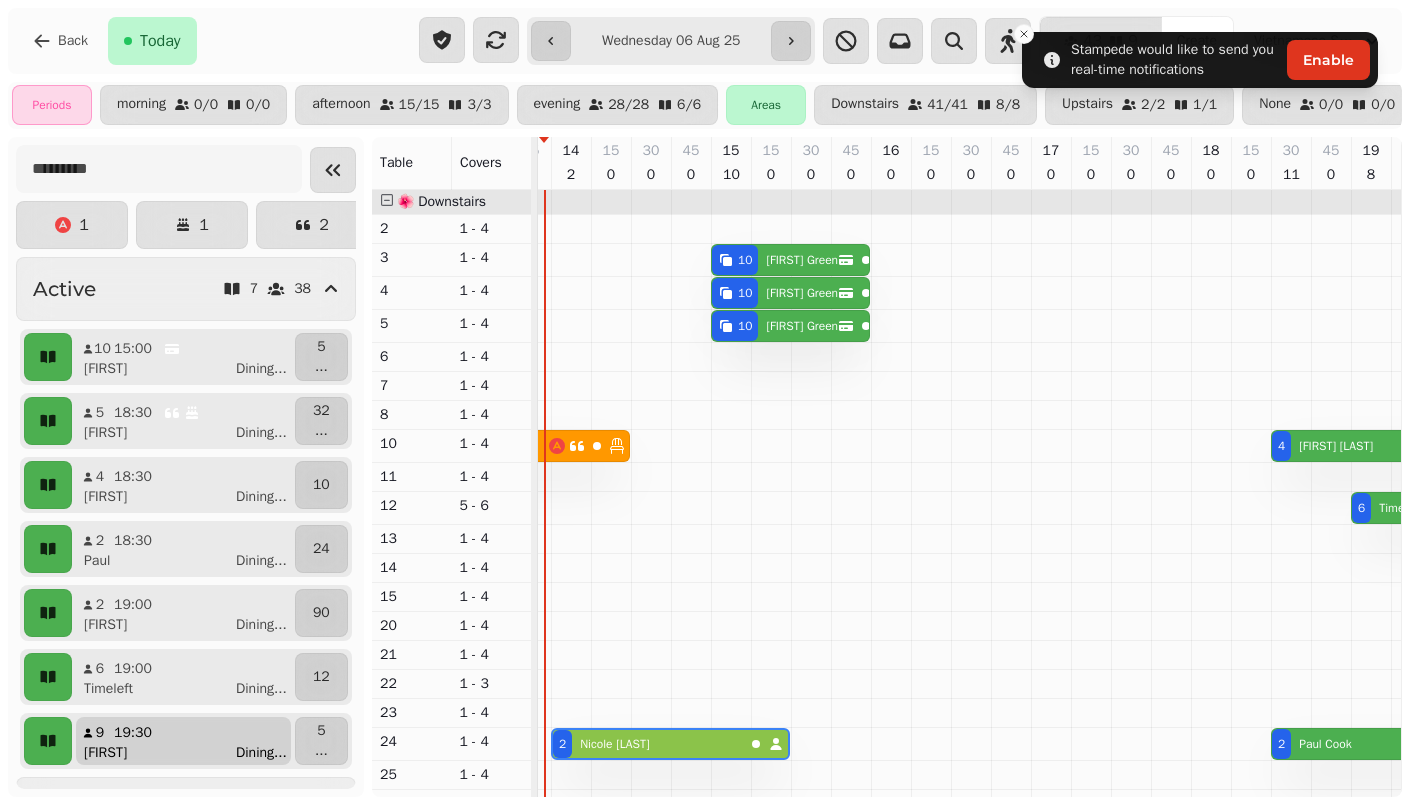 scroll, scrollTop: 178, scrollLeft: 0, axis: vertical 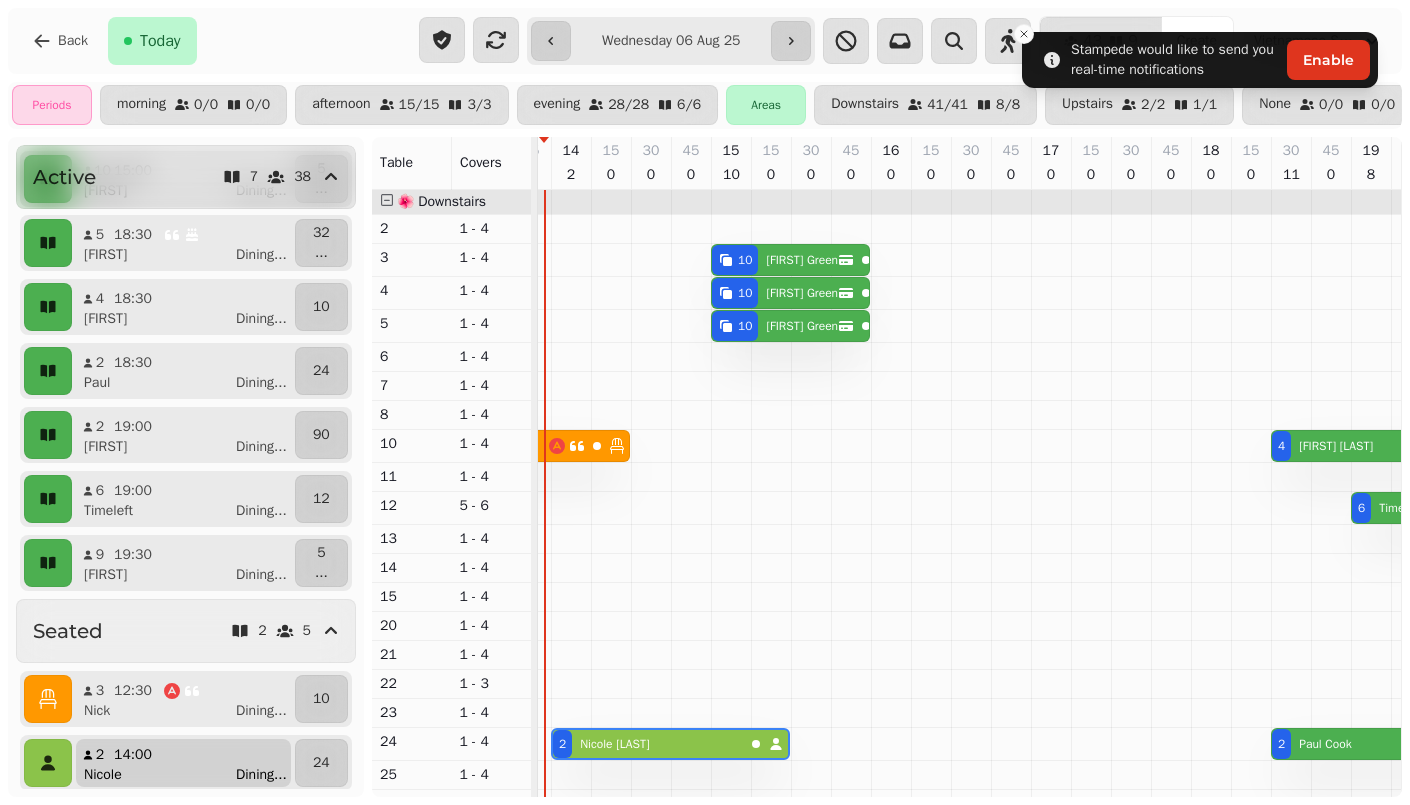 click on "14:00" at bounding box center (133, 755) 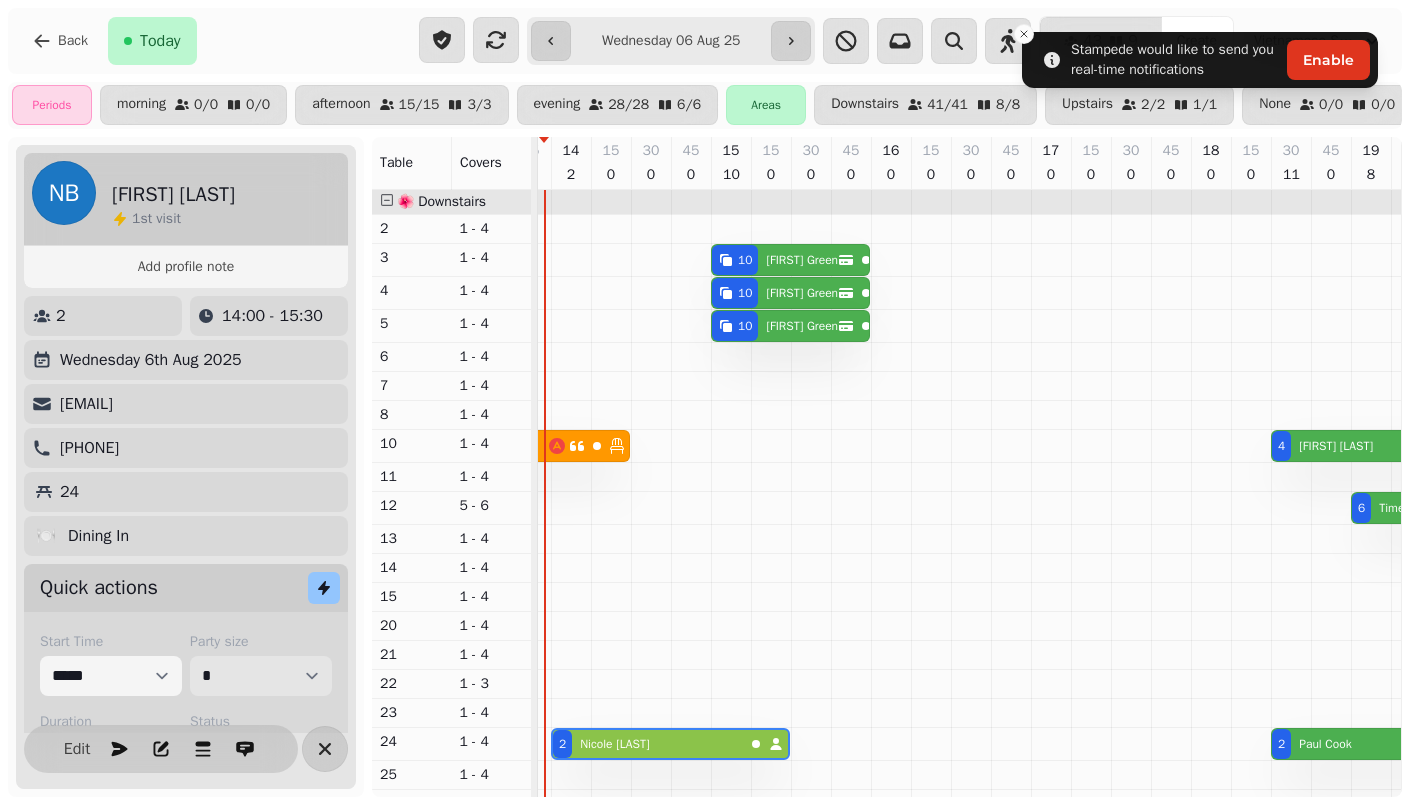 click on "* * * * * * * * * ** ** ** ** ** ** ** ** ** ** ** ** ** ** ** ** ** ** ** ** ** ** ** ** ** ** ** ** ** ** ** ** ** ** ** ** ** ** ** ** ** ** ** ** ** ** ** ** ** ** ** ** ** ** ** ** ** ** ** ** ** ** ** ** ** ** ** ** ** ** ** ** ** ** ** ** ** ** ** ** ** ** ** ** ** ** ** ** ** ** *** *** *** *** *** *** *** *** *** *** *** *** *** *** *** *** *** *** *** *** *** *** *** *** *** *** *** *** *** *** *** *** *** *** *** *** *** *** *** *** *** *** *** *** *** *** *** *** *** *** *** *** *** *** *** *** *** *** *** *** *** *** *** *** *** *** *** *** *** *** *** *** *** *** *** *** *** *** *** *** *** *** *** *** *** *** *** *** *** *** *** *** *** *** *** *** *** *** *** *** *** *** *** *** *** *** *** *** *** *** *** *** *** *** *** *** *** *** *** *** *** *** *** *** *** *** *** *** *** *** *** *** *** *** *** *** *** *** *** *** *** *** *** *** *** *** *** *** *** *** ***" at bounding box center [261, 676] 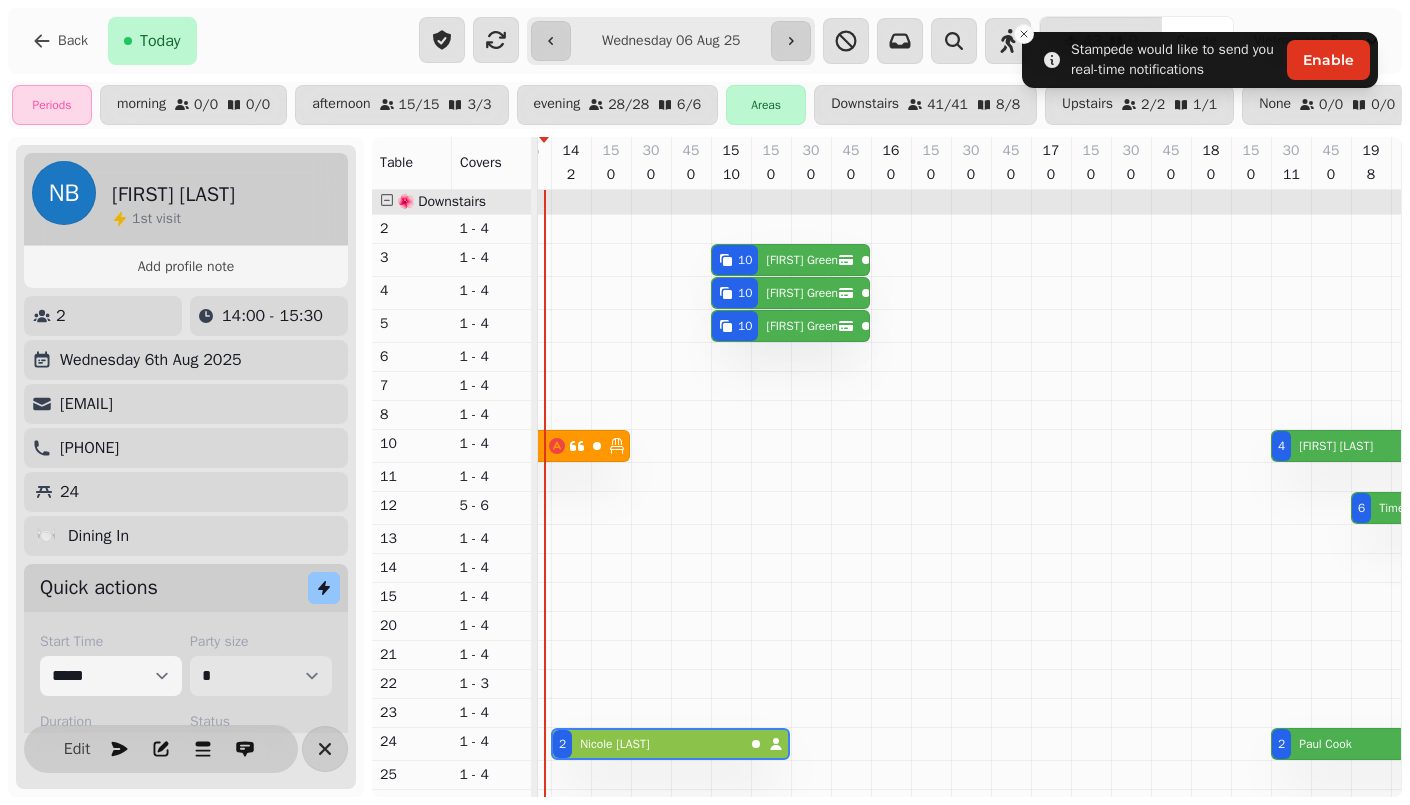 select on "*" 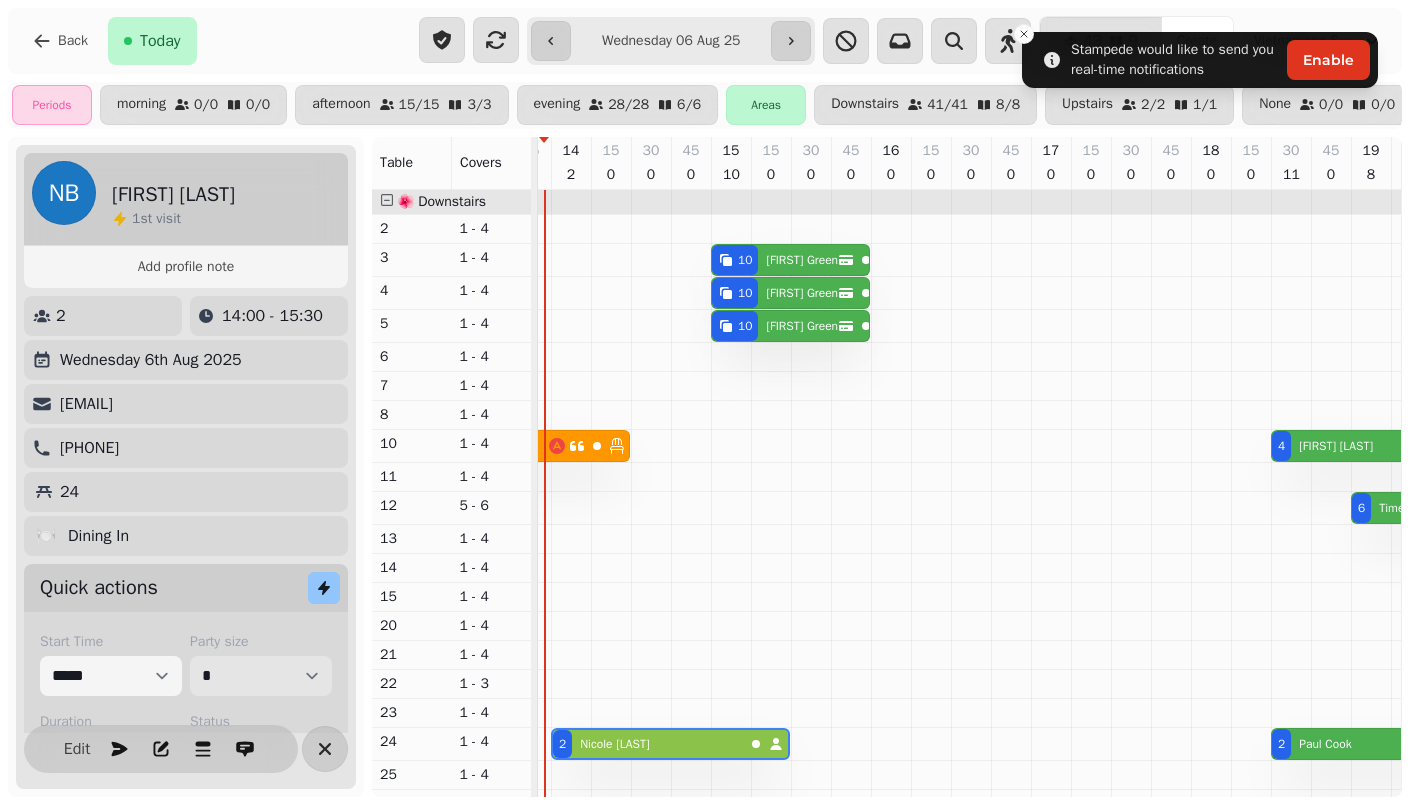 click on "* * * * * * * * * ** ** ** ** ** ** ** ** ** ** ** ** ** ** ** ** ** ** ** ** ** ** ** ** ** ** ** ** ** ** ** ** ** ** ** ** ** ** ** ** ** ** ** ** ** ** ** ** ** ** ** ** ** ** ** ** ** ** ** ** ** ** ** ** ** ** ** ** ** ** ** ** ** ** ** ** ** ** ** ** ** ** ** ** ** ** ** ** ** ** *** *** *** *** *** *** *** *** *** *** *** *** *** *** *** *** *** *** *** *** *** *** *** *** *** *** *** *** *** *** *** *** *** *** *** *** *** *** *** *** *** *** *** *** *** *** *** *** *** *** *** *** *** *** *** *** *** *** *** *** *** *** *** *** *** *** *** *** *** *** *** *** *** *** *** *** *** *** *** *** *** *** *** *** *** *** *** *** *** *** *** *** *** *** *** *** *** *** *** *** *** *** *** *** *** *** *** *** *** *** *** *** *** *** *** *** *** *** *** *** *** *** *** *** *** *** *** *** *** *** *** *** *** *** *** *** *** *** *** *** *** *** *** *** *** *** *** *** *** *** ***" at bounding box center [261, 676] 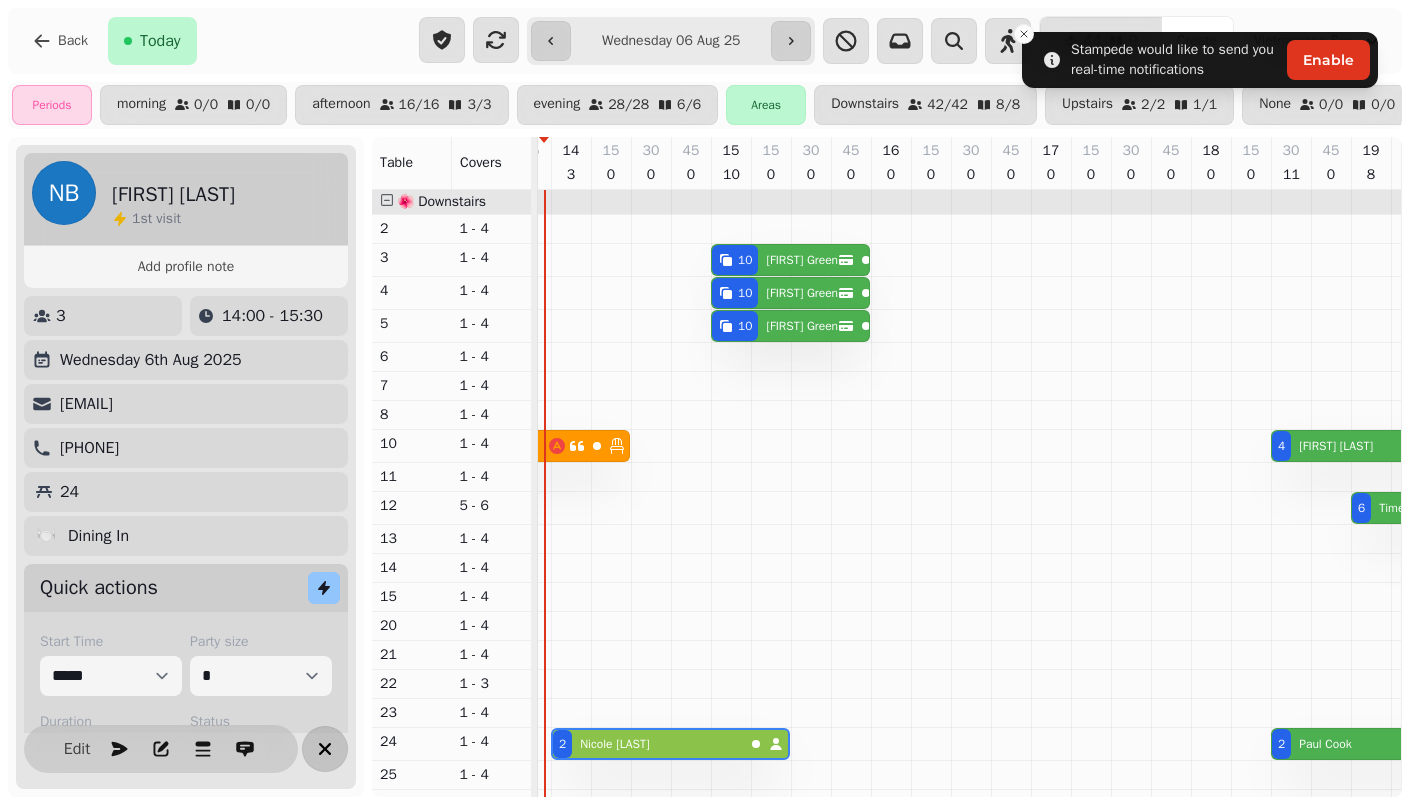 click 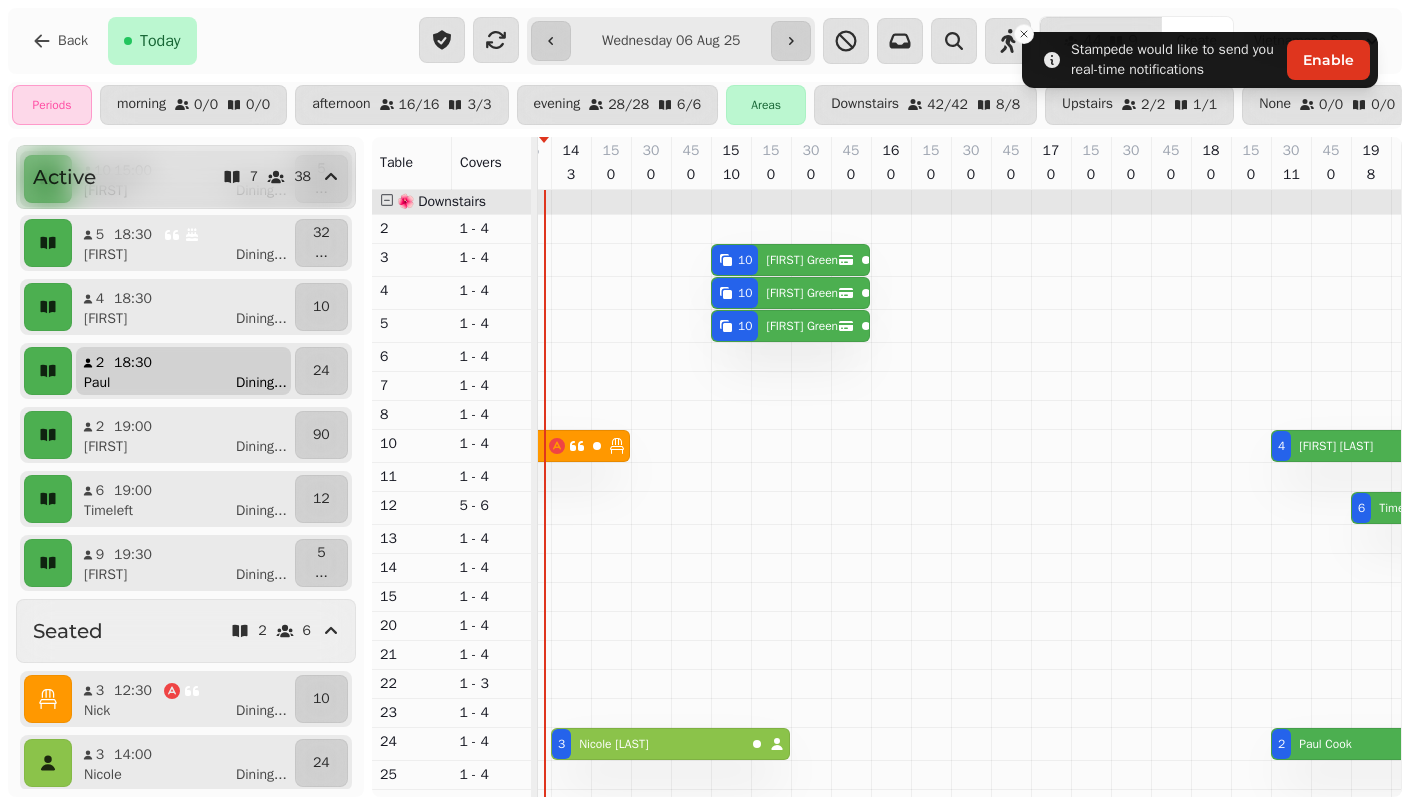 scroll, scrollTop: 0, scrollLeft: 0, axis: both 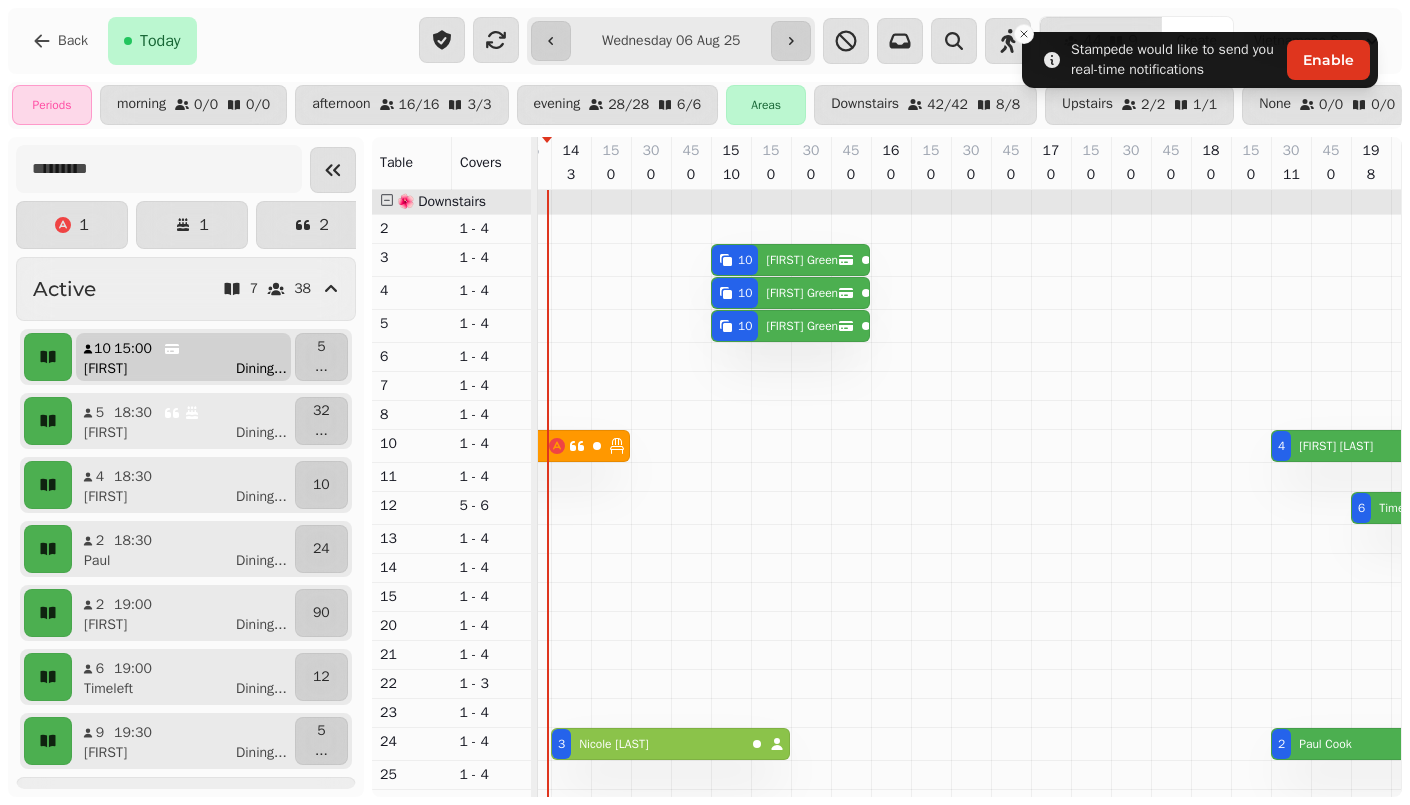click on "[NUMBER] [TIME] [FIRST] Dining ..." at bounding box center [183, 357] 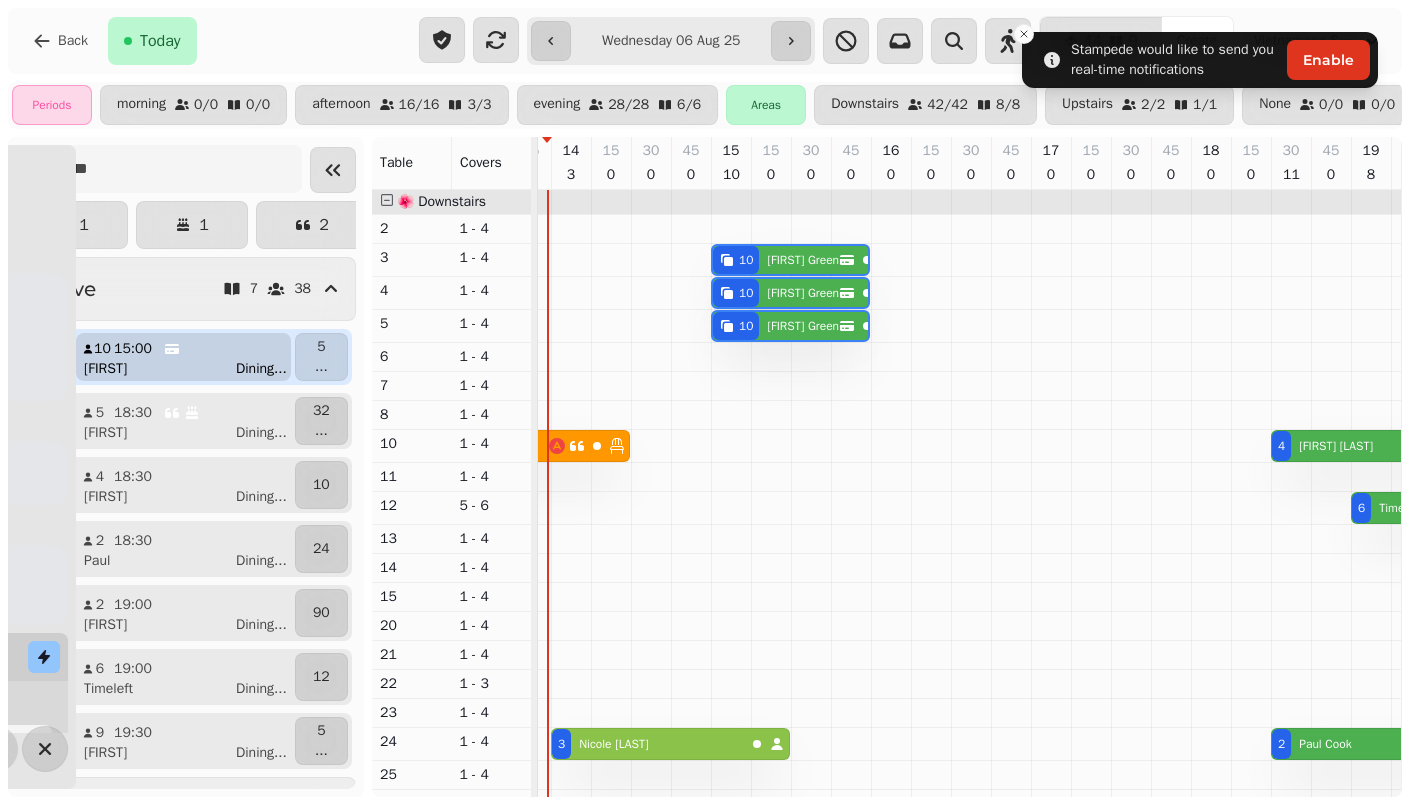 scroll, scrollTop: 0, scrollLeft: 467, axis: horizontal 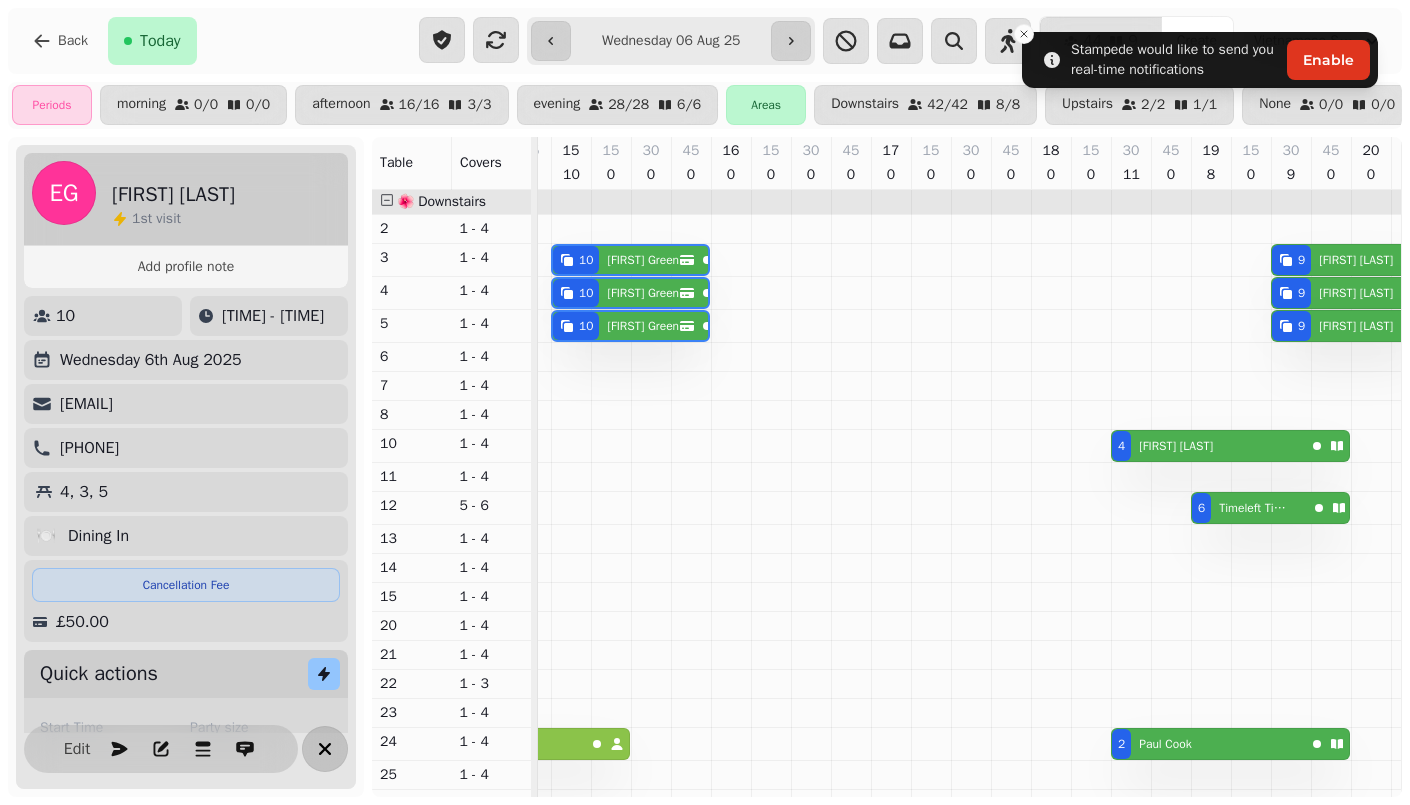 click 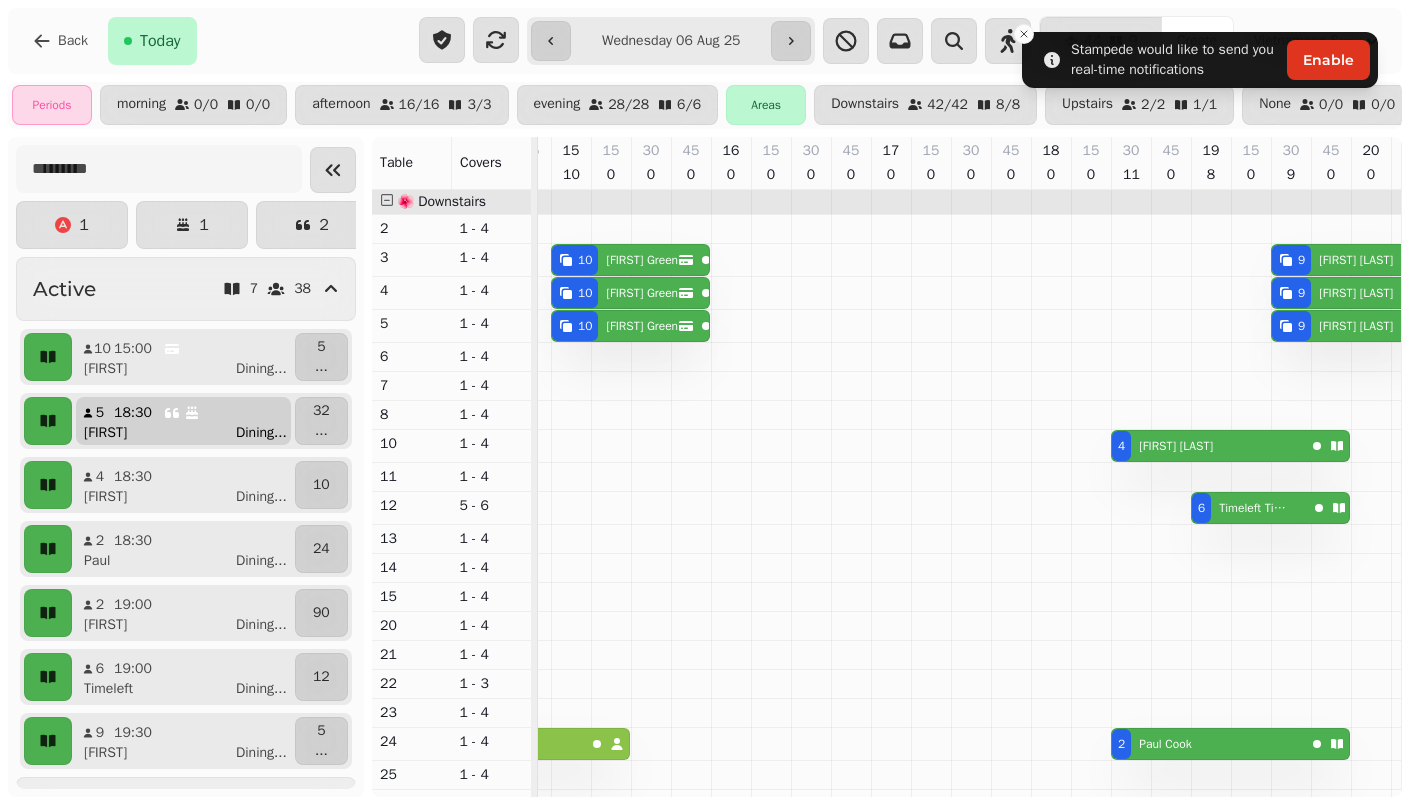 click on "[NUMBER] [TIME] [FIRST] Dining ..." at bounding box center (183, 421) 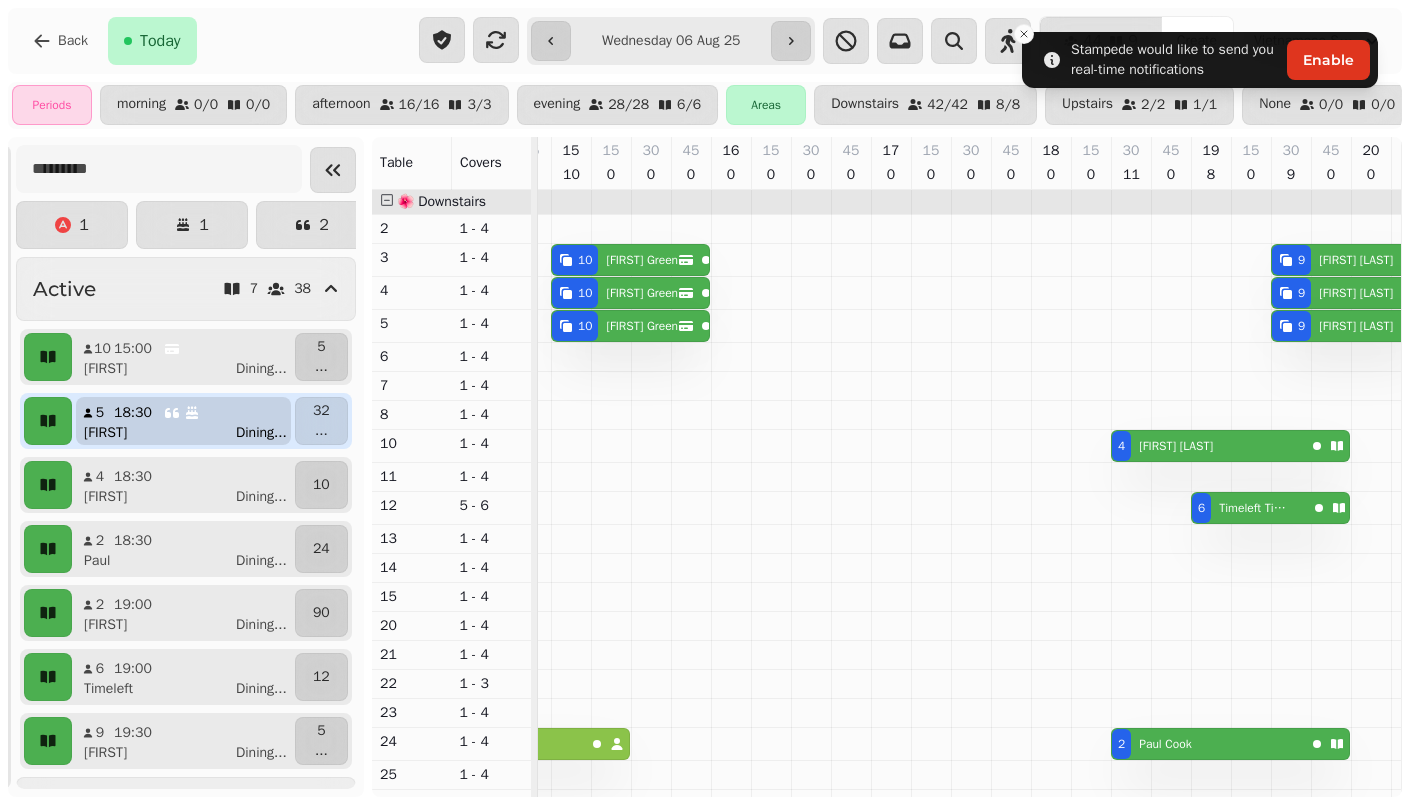 scroll, scrollTop: 0, scrollLeft: 736, axis: horizontal 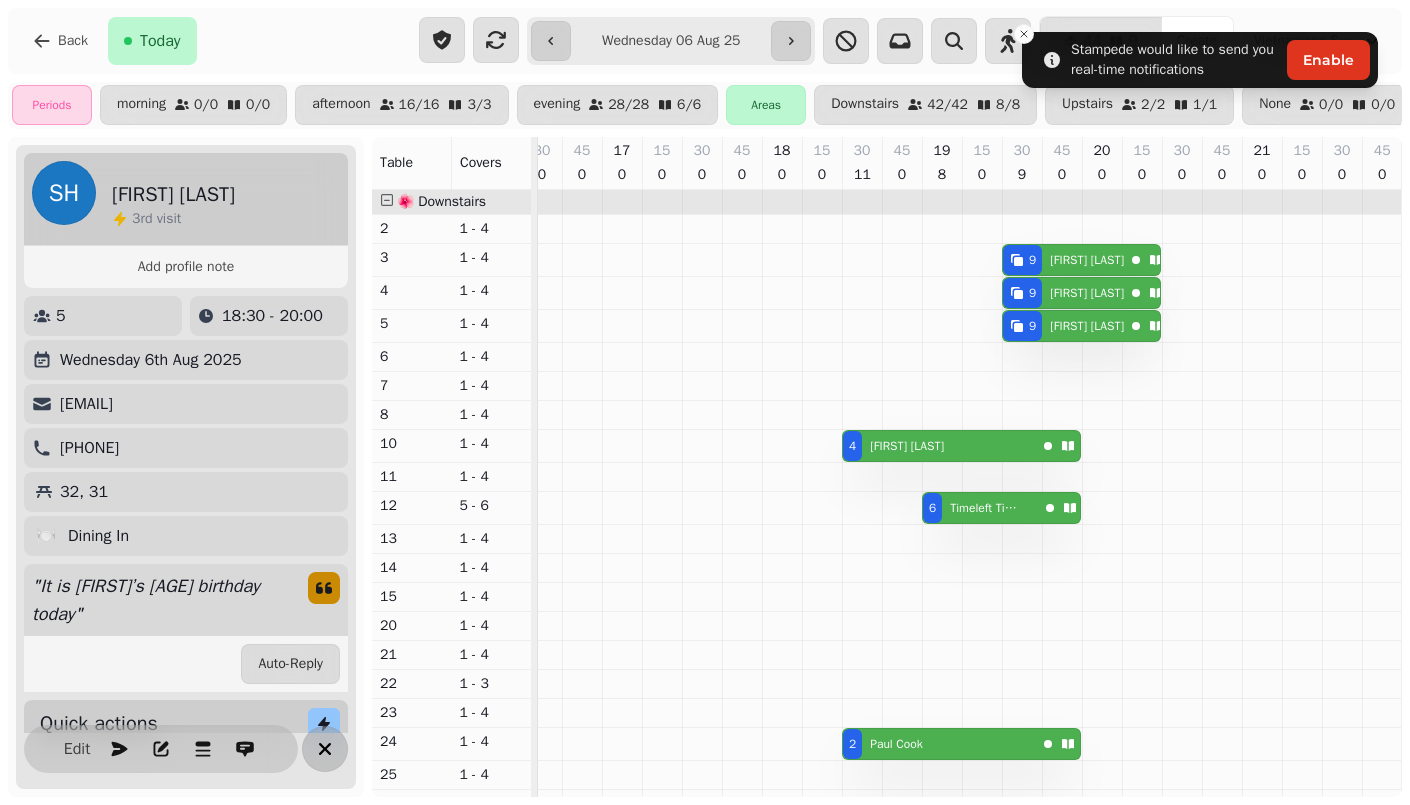 click 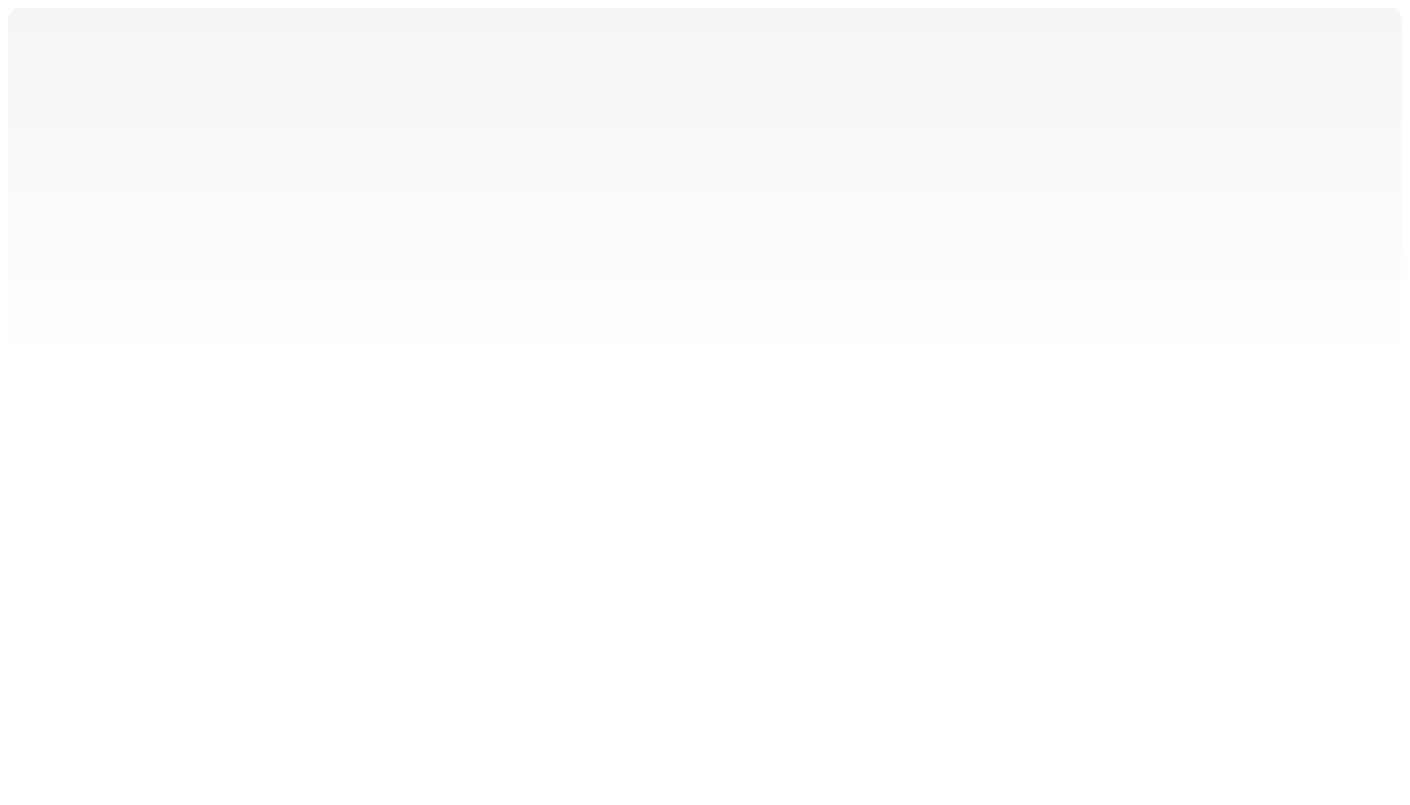 scroll, scrollTop: 0, scrollLeft: 0, axis: both 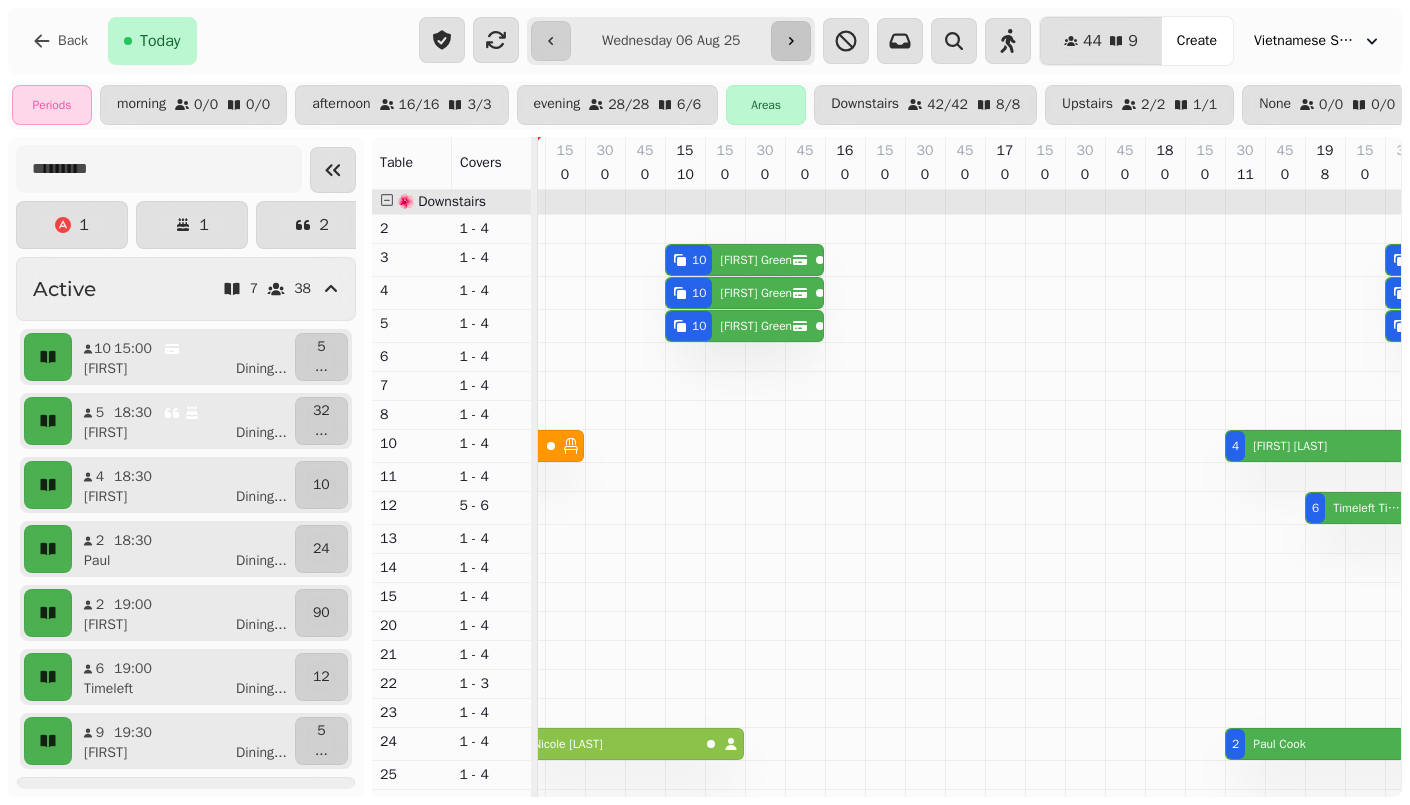 click 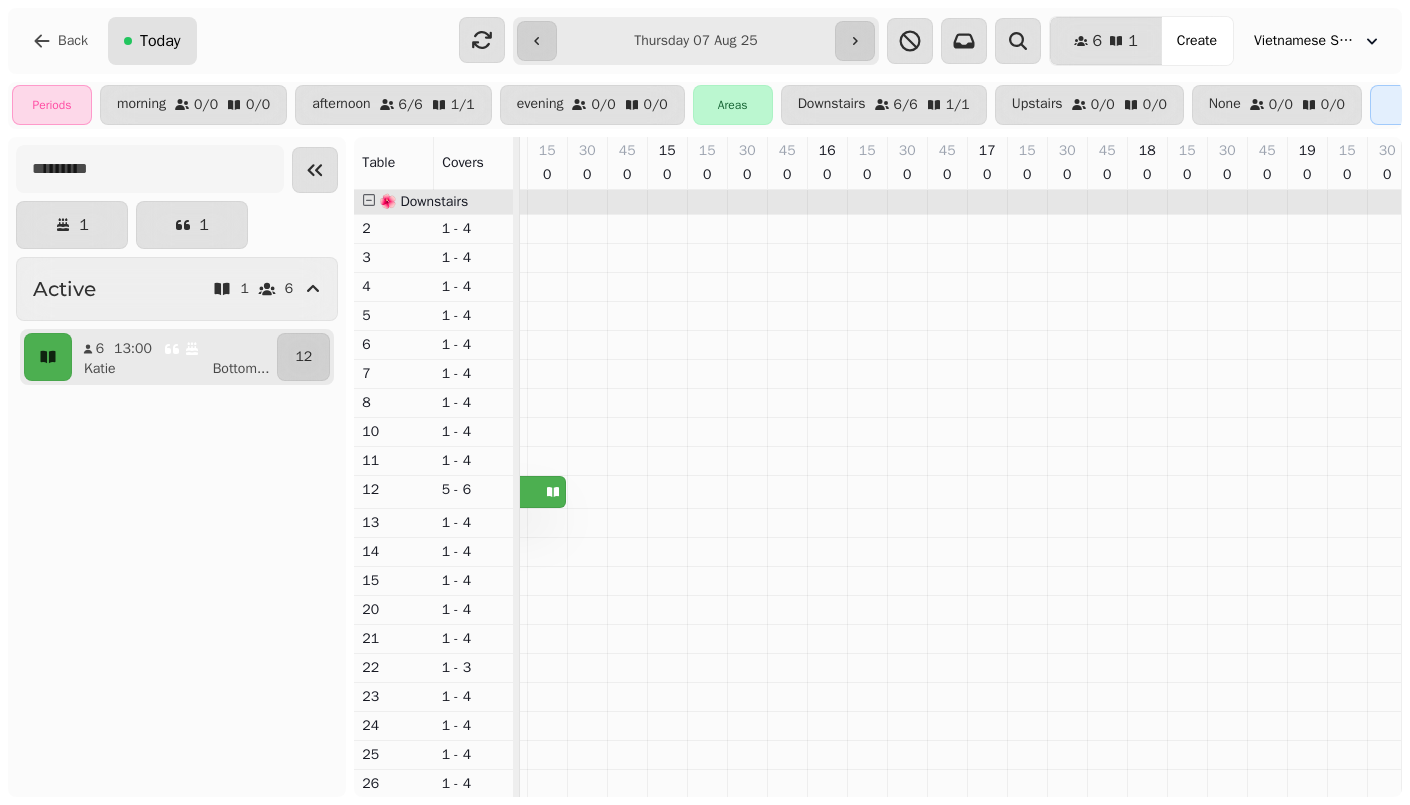 click on "Today" at bounding box center (160, 41) 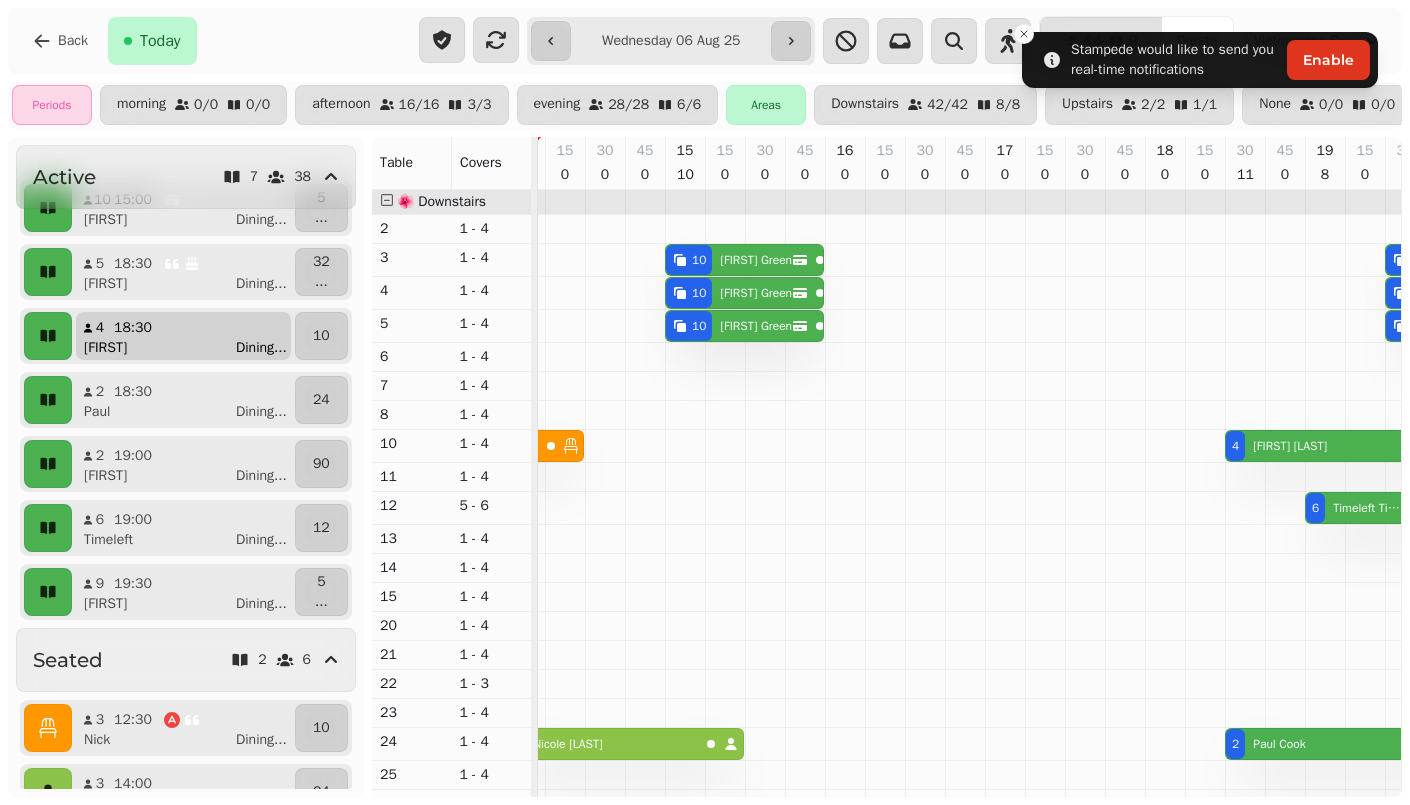 scroll, scrollTop: 178, scrollLeft: 0, axis: vertical 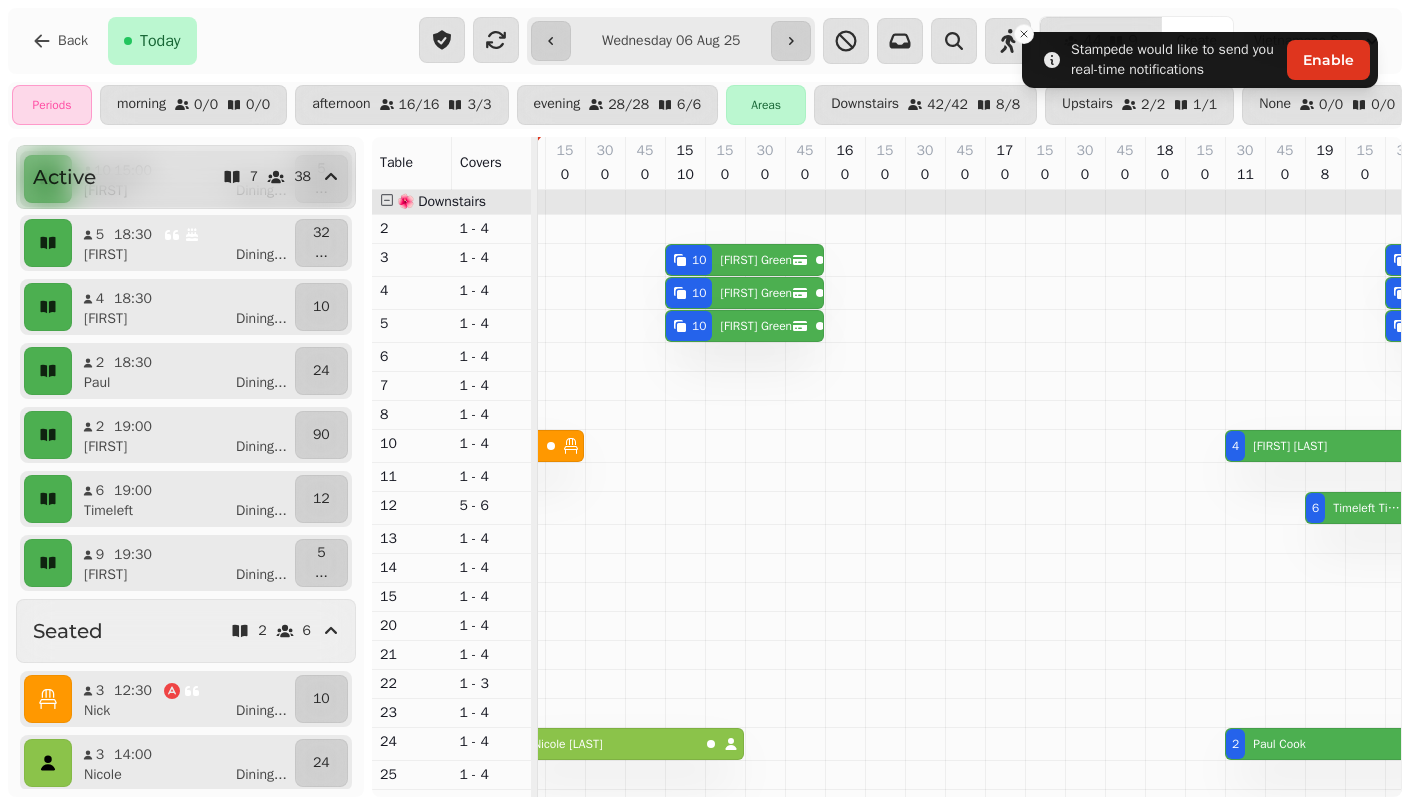 click 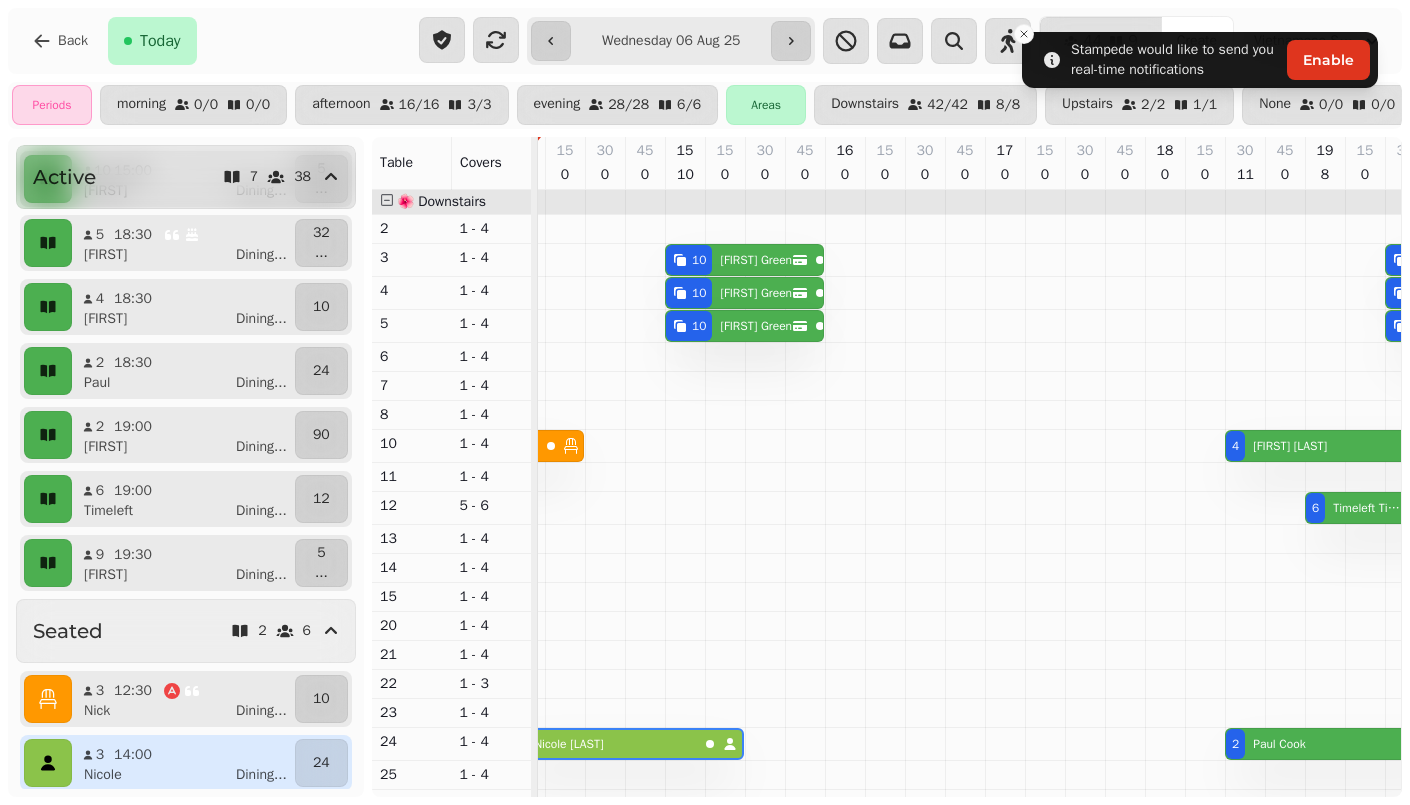 scroll, scrollTop: 0, scrollLeft: 307, axis: horizontal 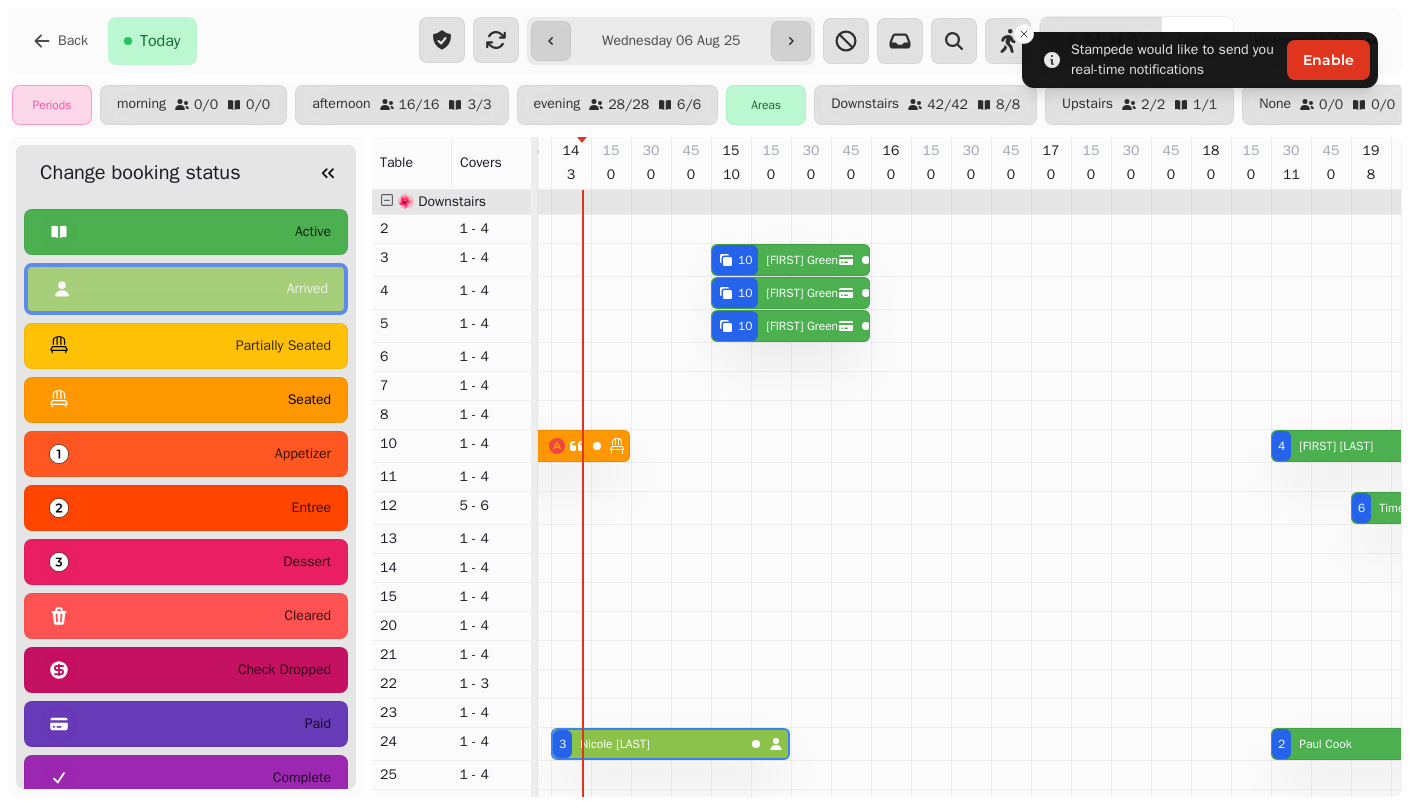 click on "seated" at bounding box center (309, 400) 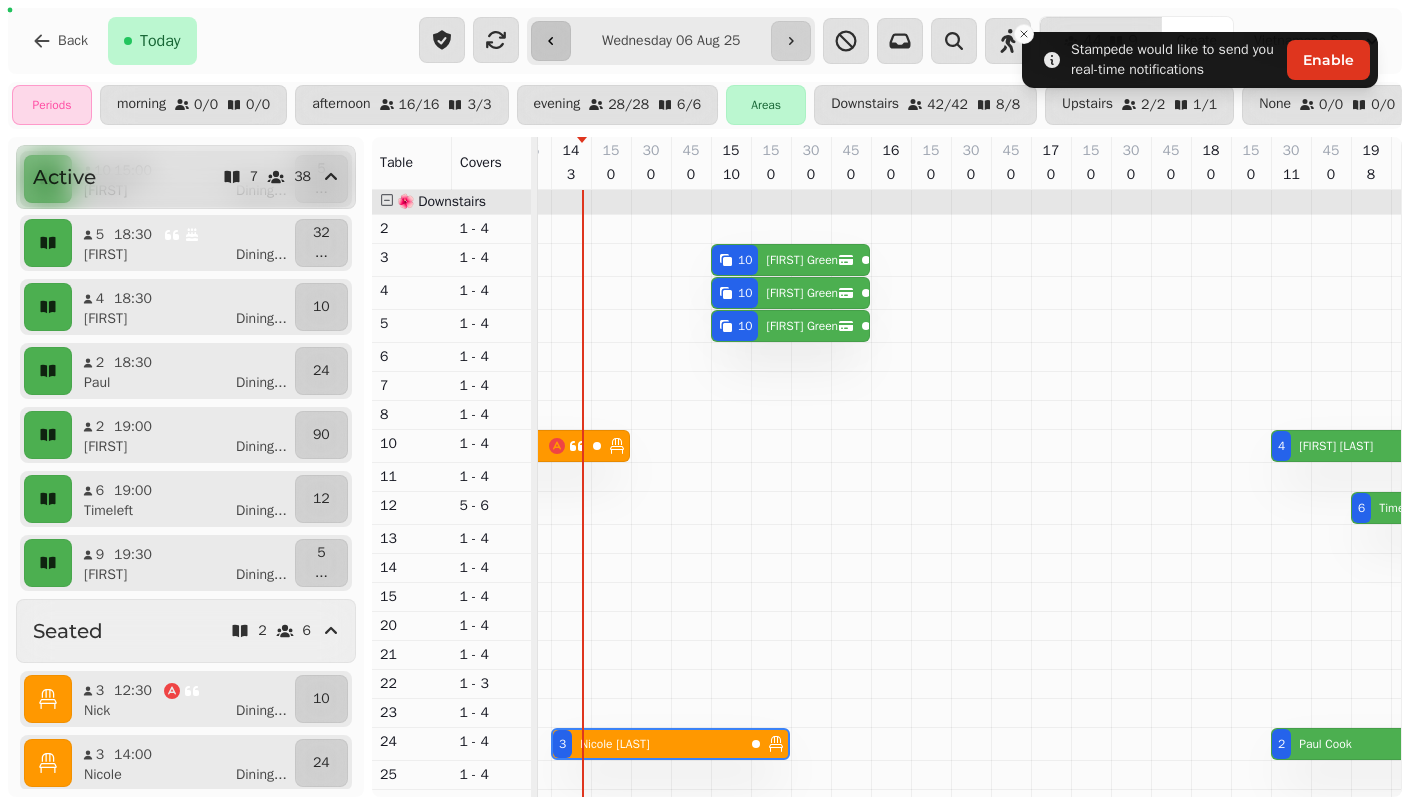 click at bounding box center [551, 41] 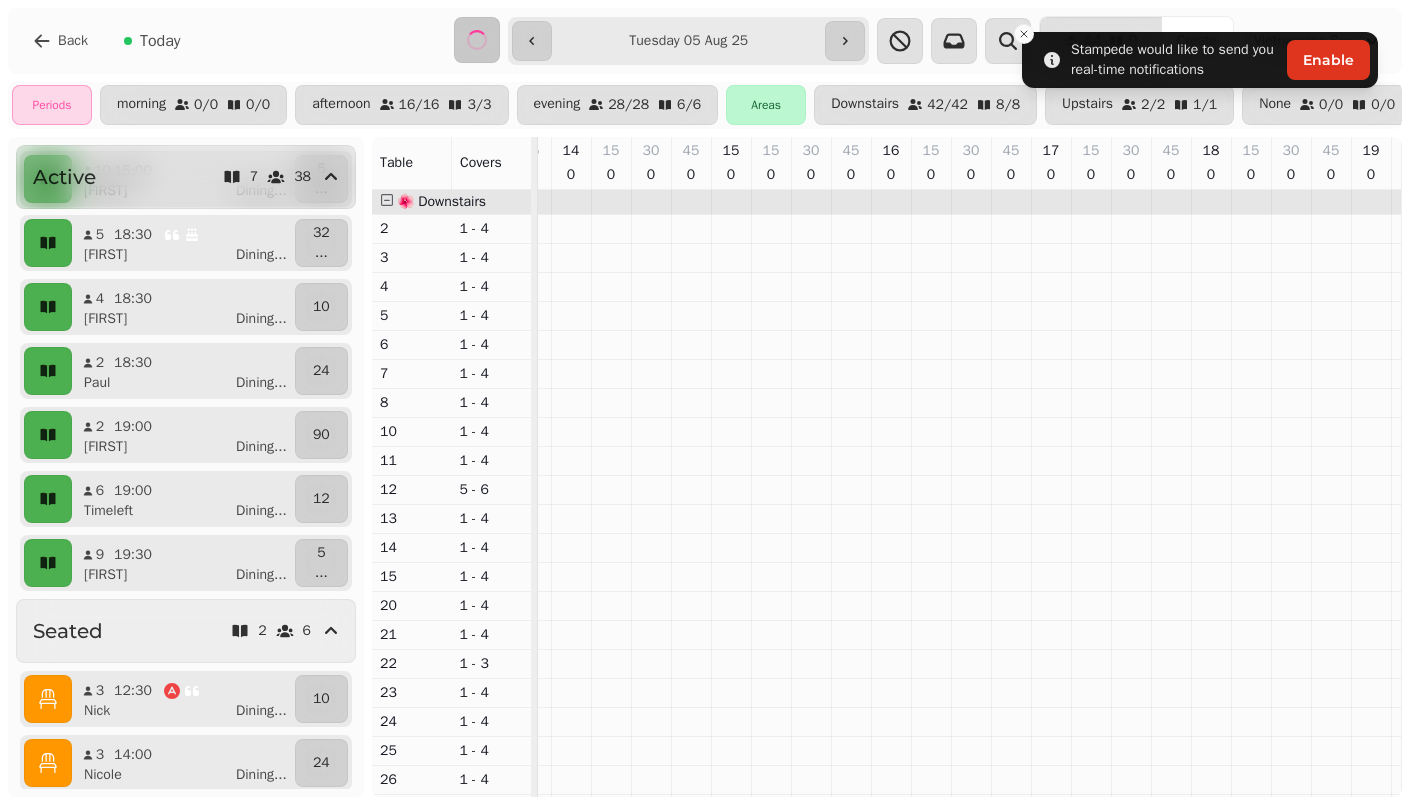 scroll, scrollTop: 0, scrollLeft: 353, axis: horizontal 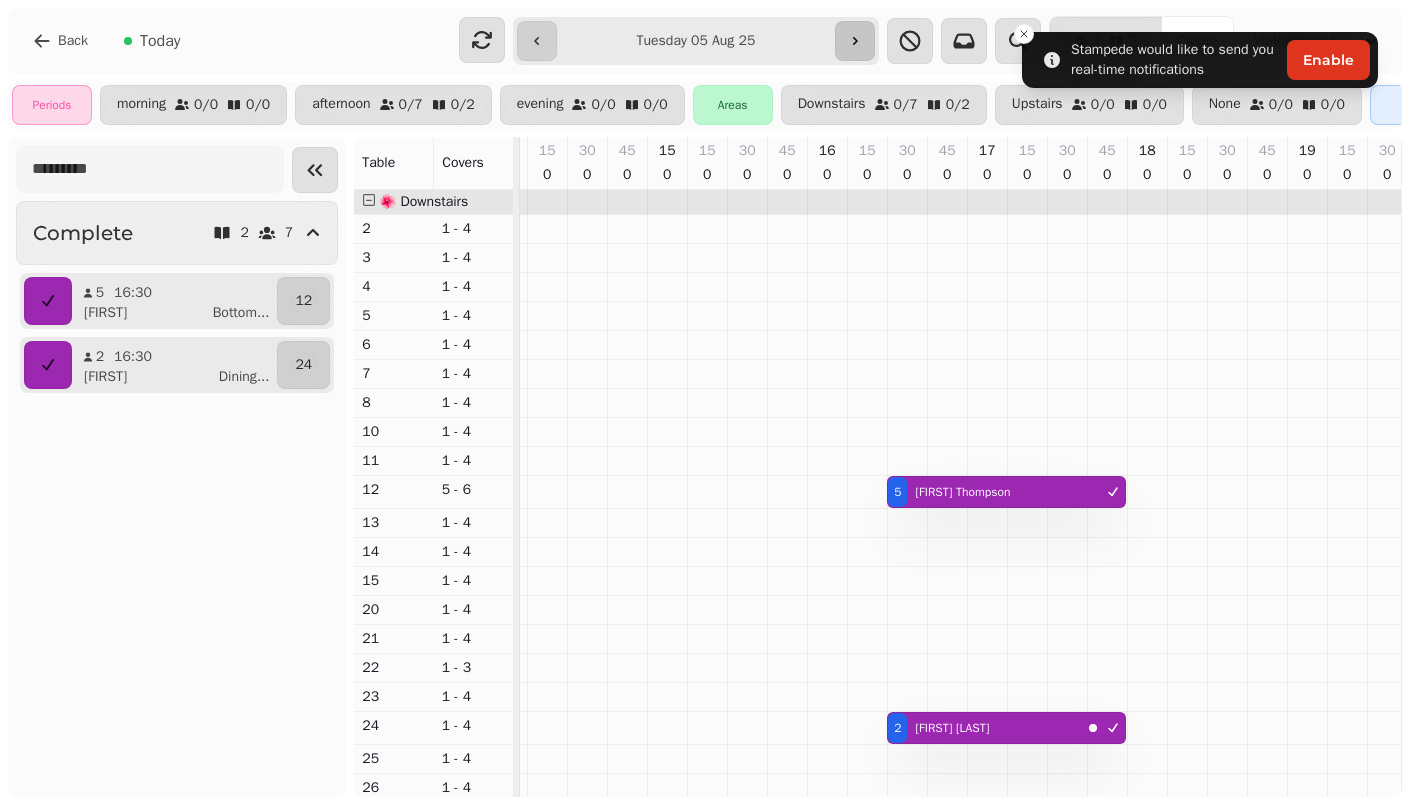 click 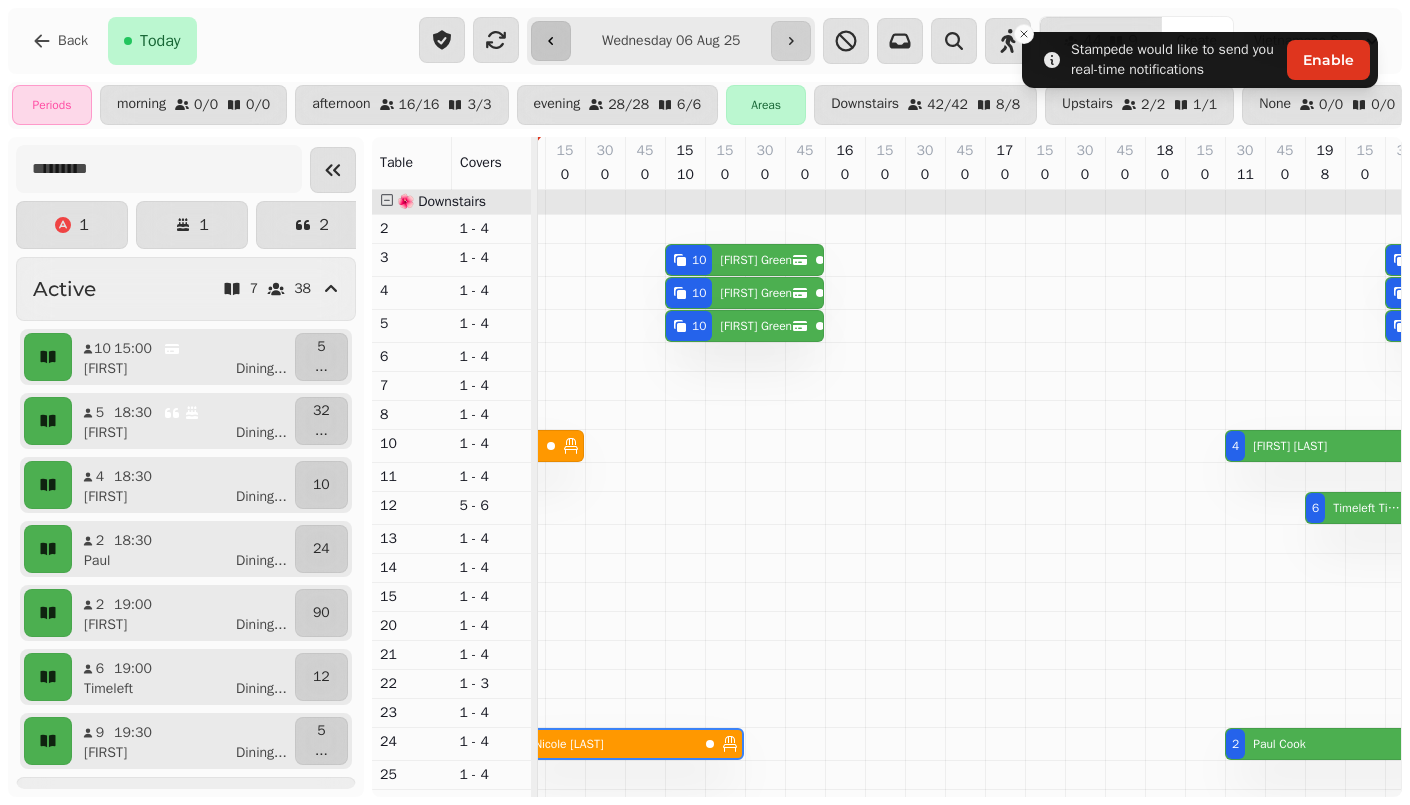 click 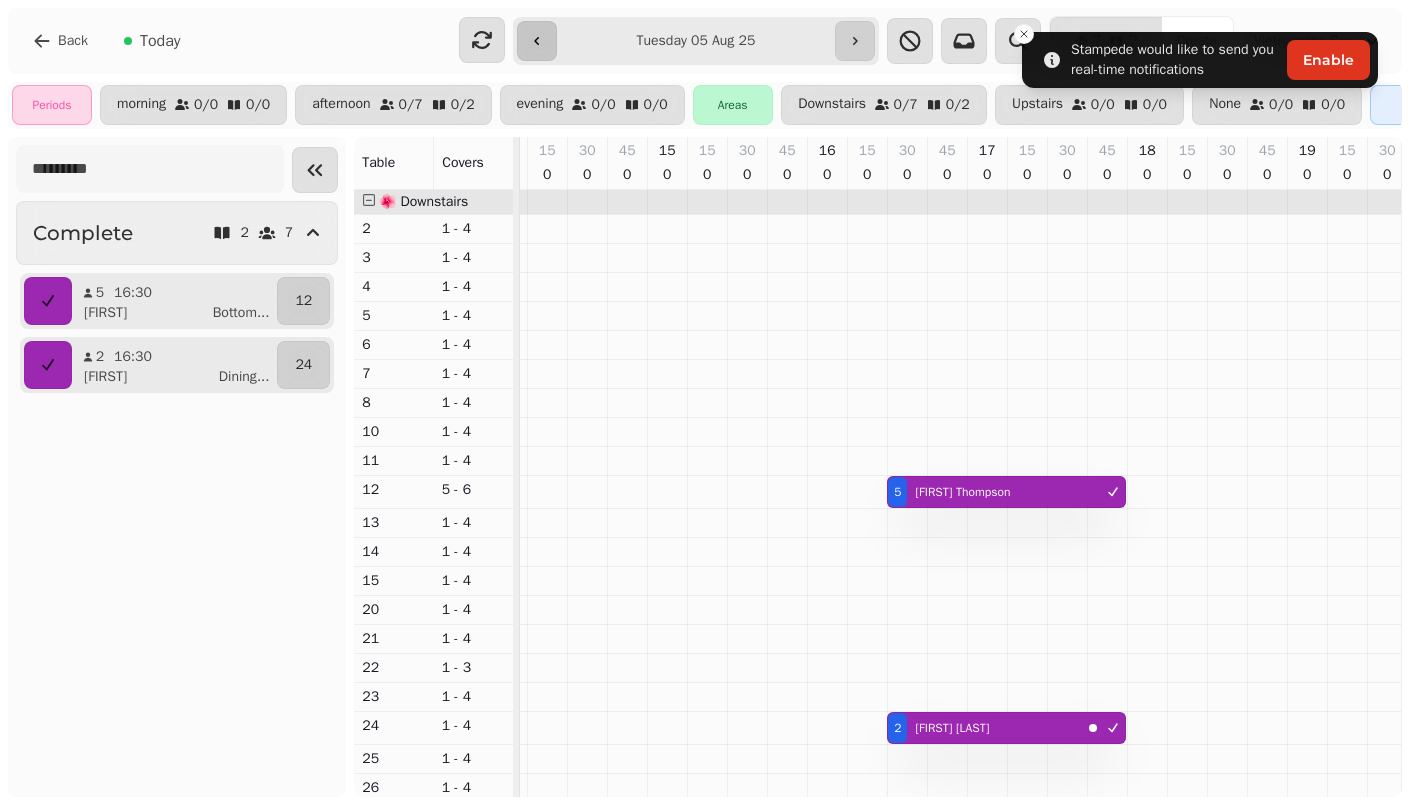 click at bounding box center [537, 41] 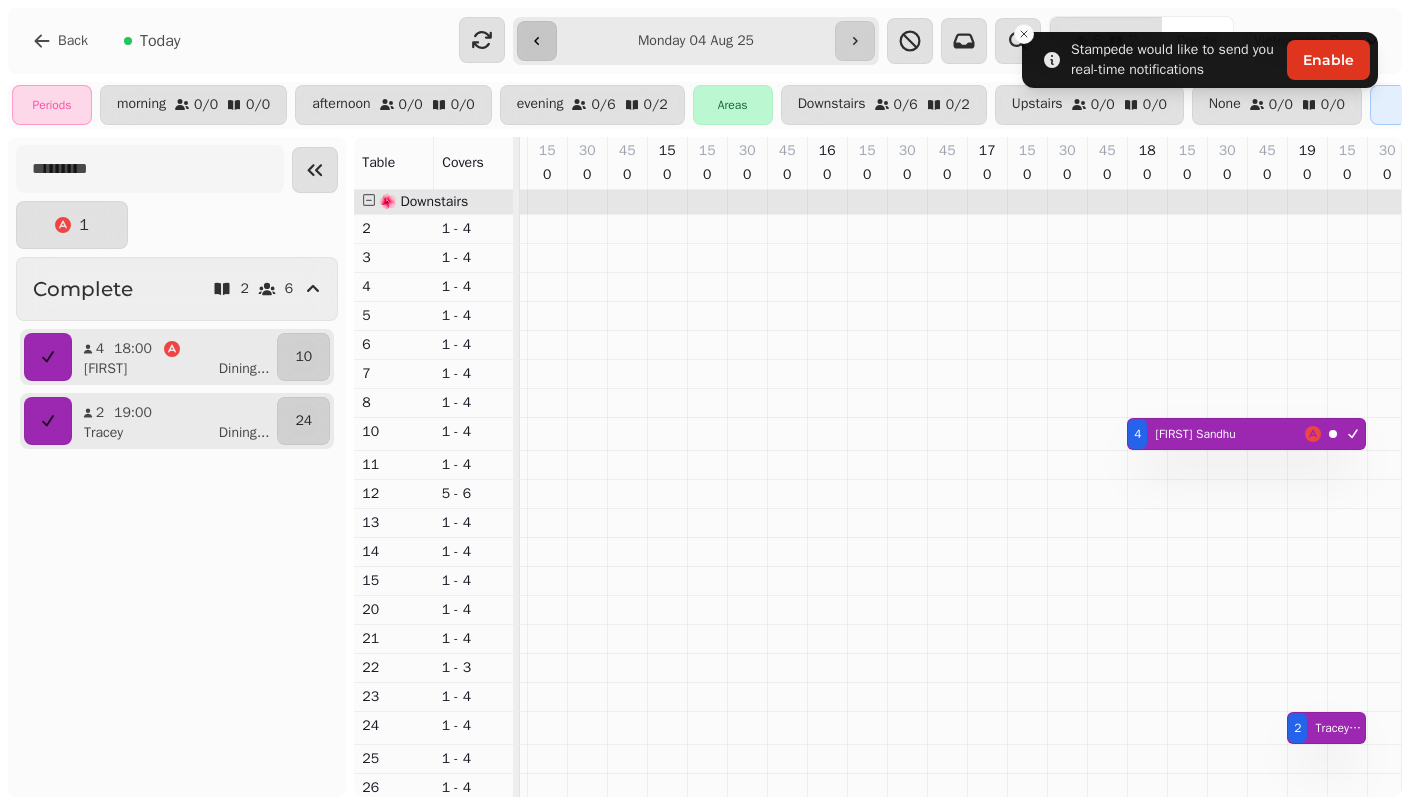 click at bounding box center (537, 41) 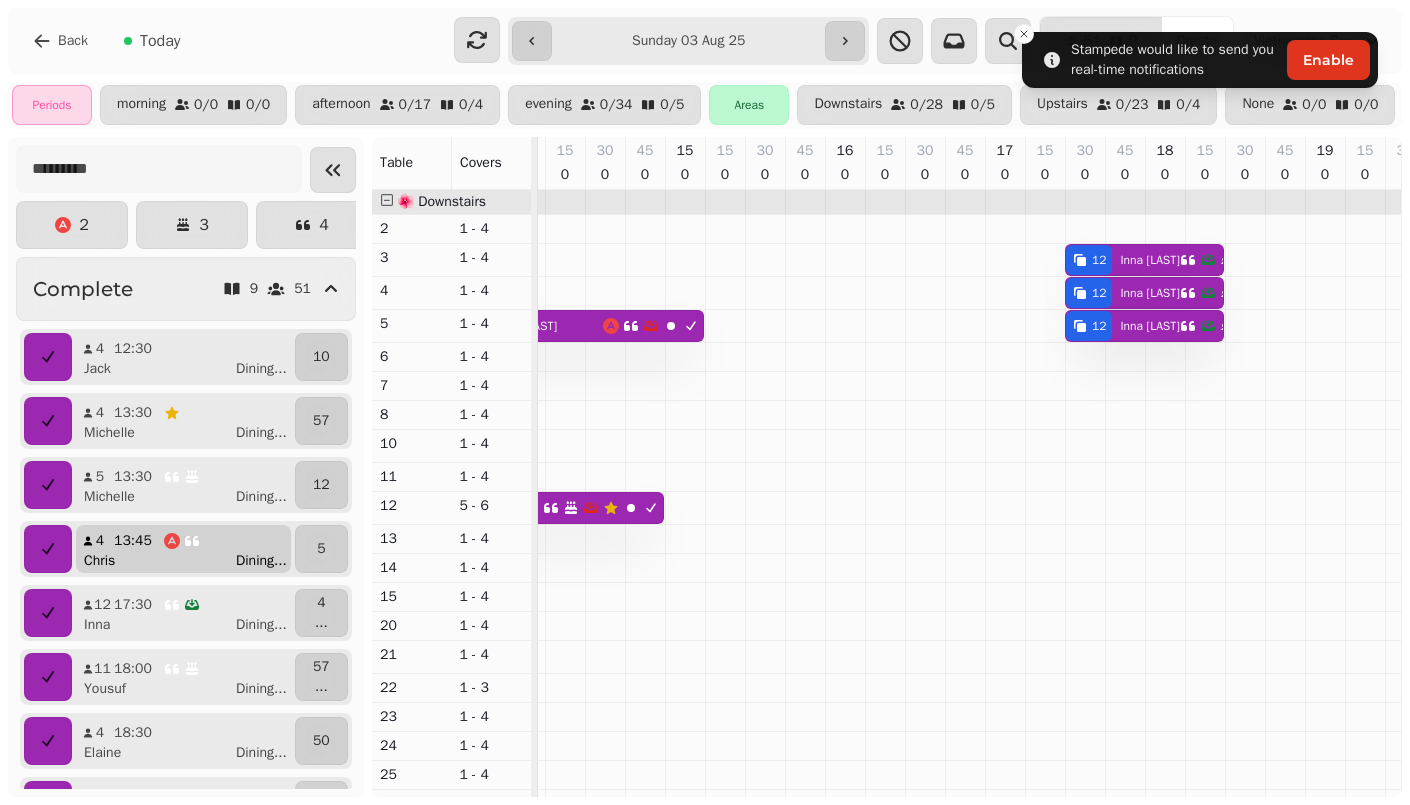 scroll, scrollTop: 106, scrollLeft: 0, axis: vertical 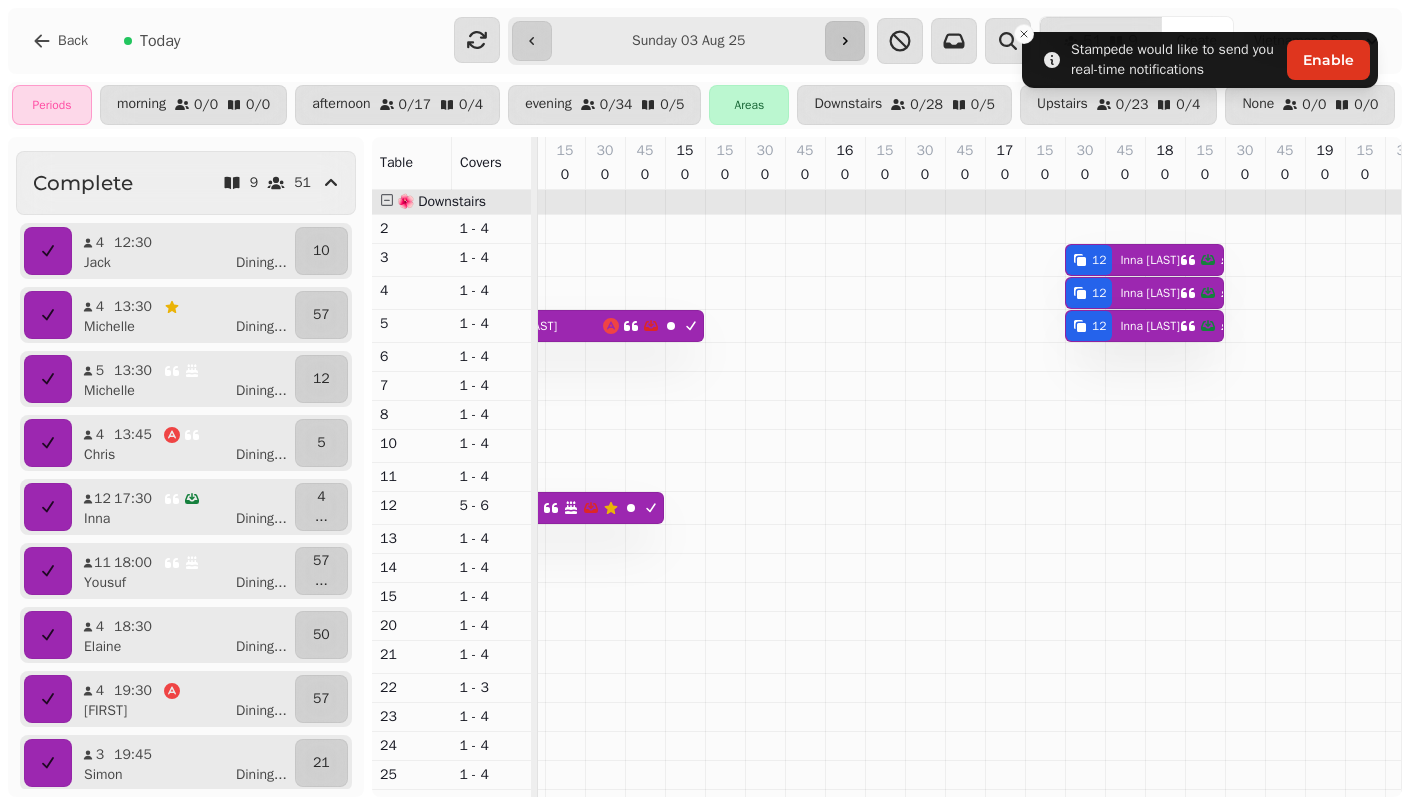 click at bounding box center (845, 41) 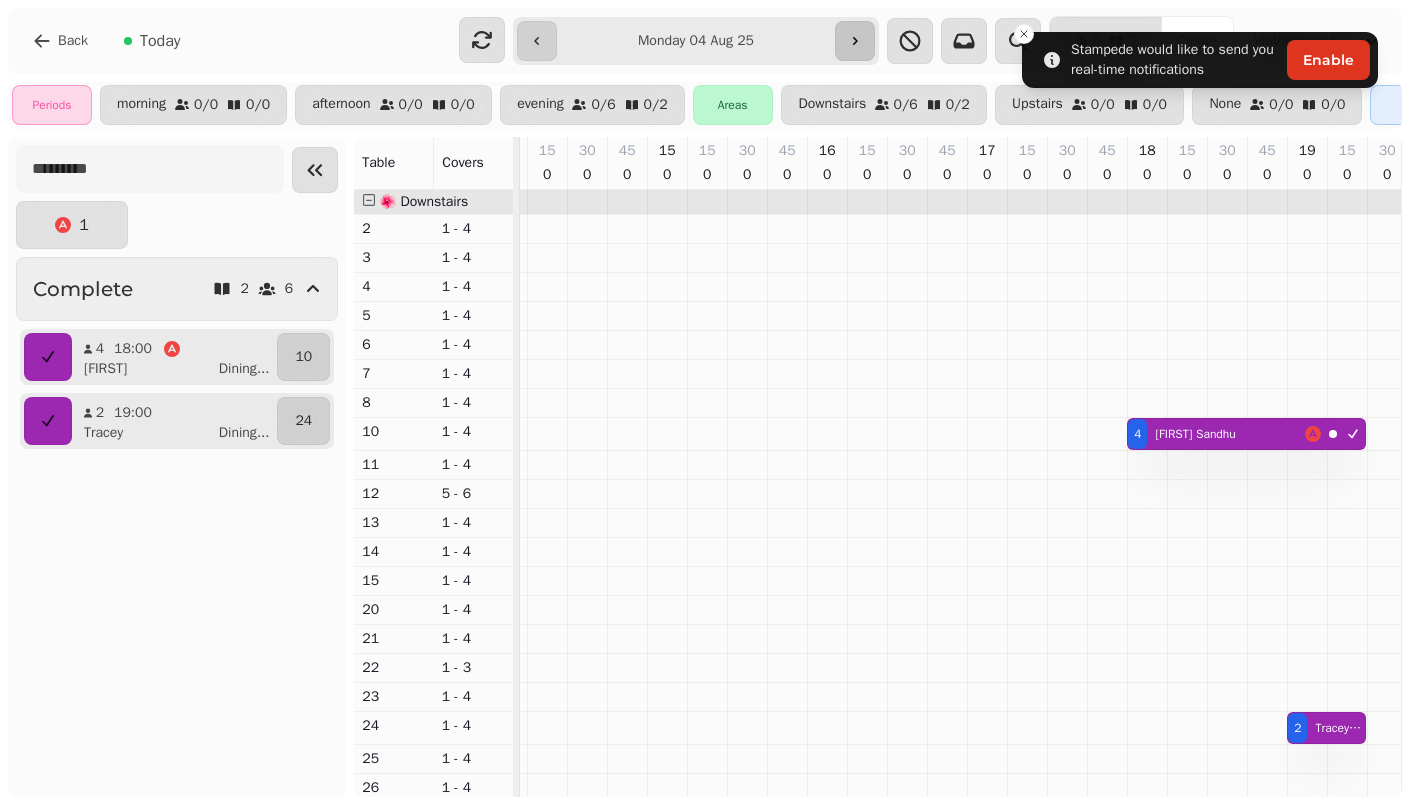 scroll, scrollTop: 0, scrollLeft: 0, axis: both 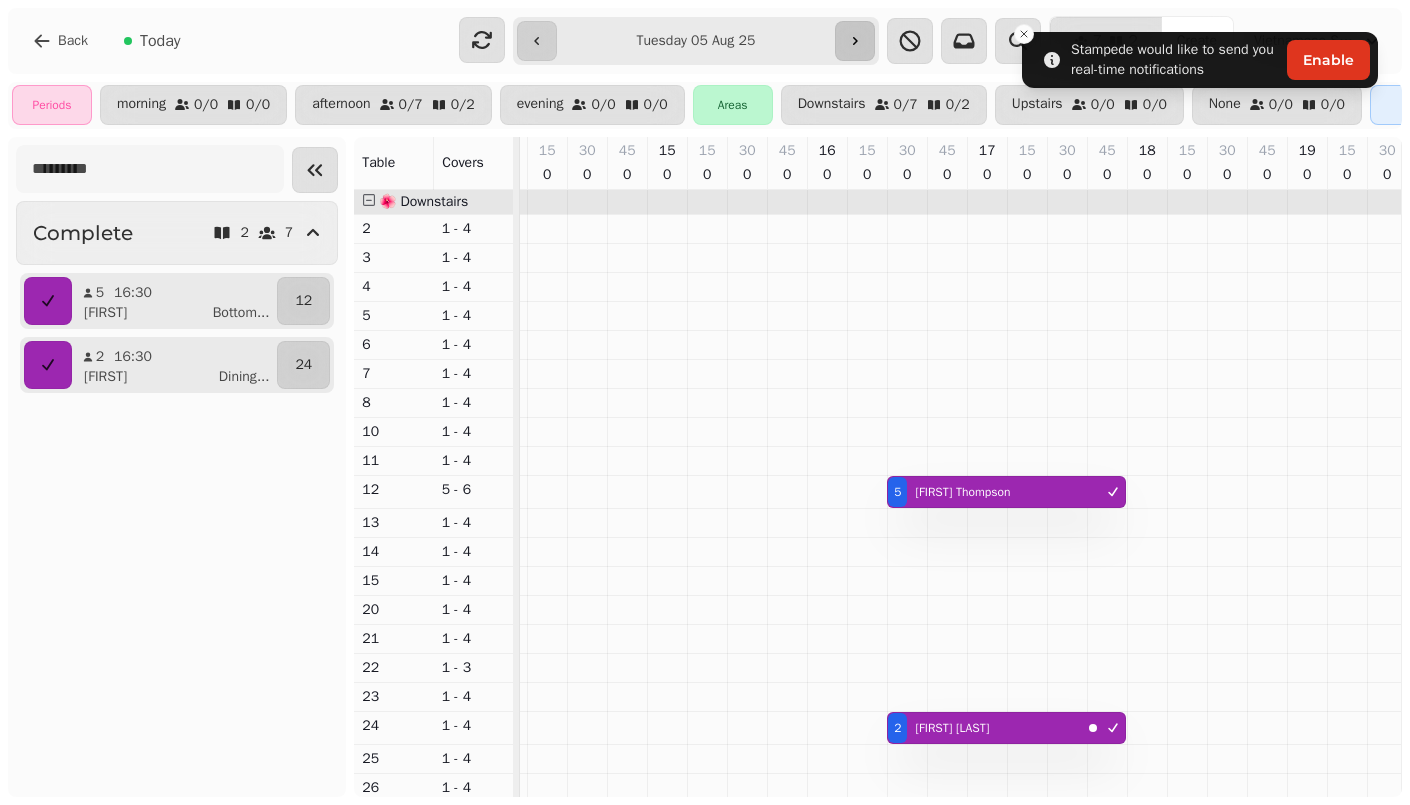 click at bounding box center [855, 41] 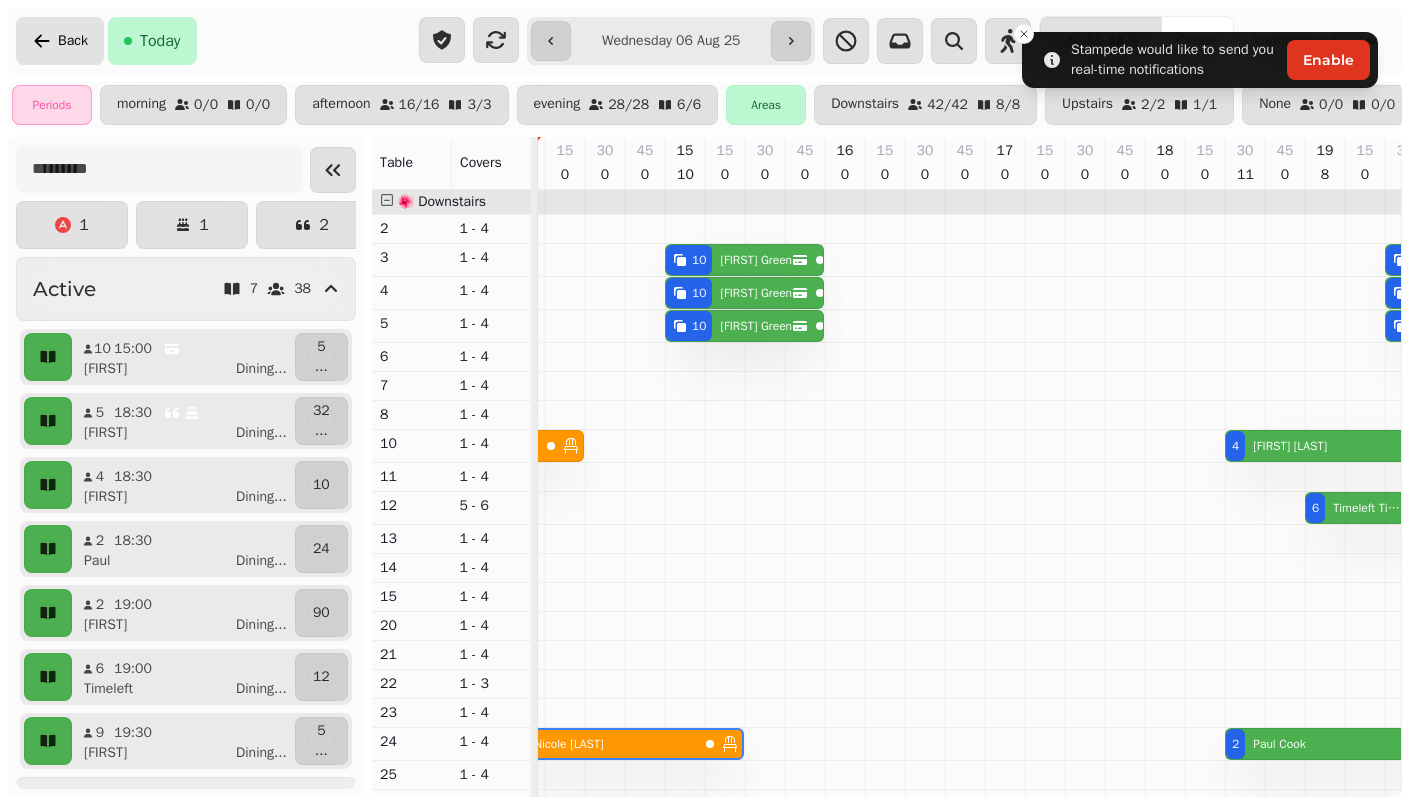 click on "Back" at bounding box center (60, 41) 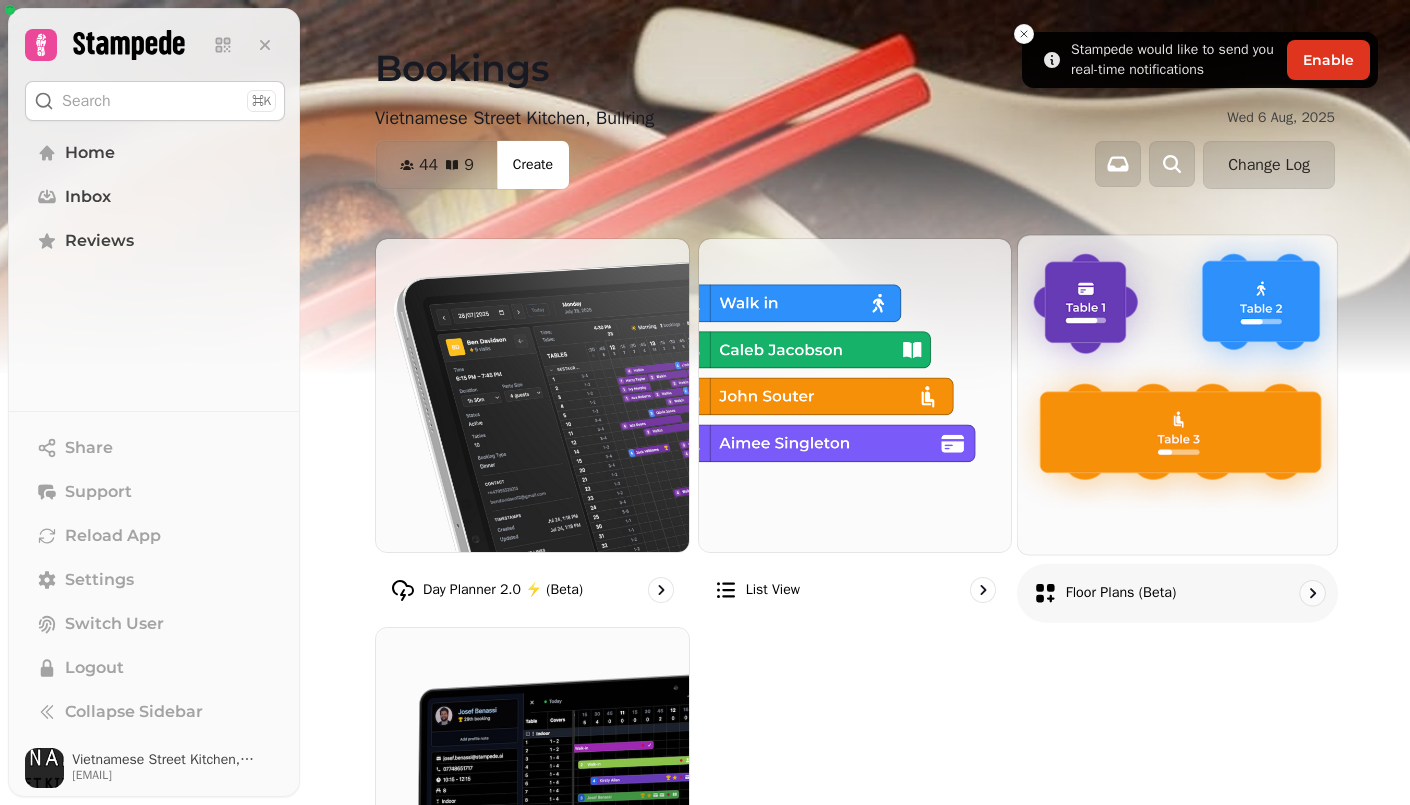 click at bounding box center (1177, 394) 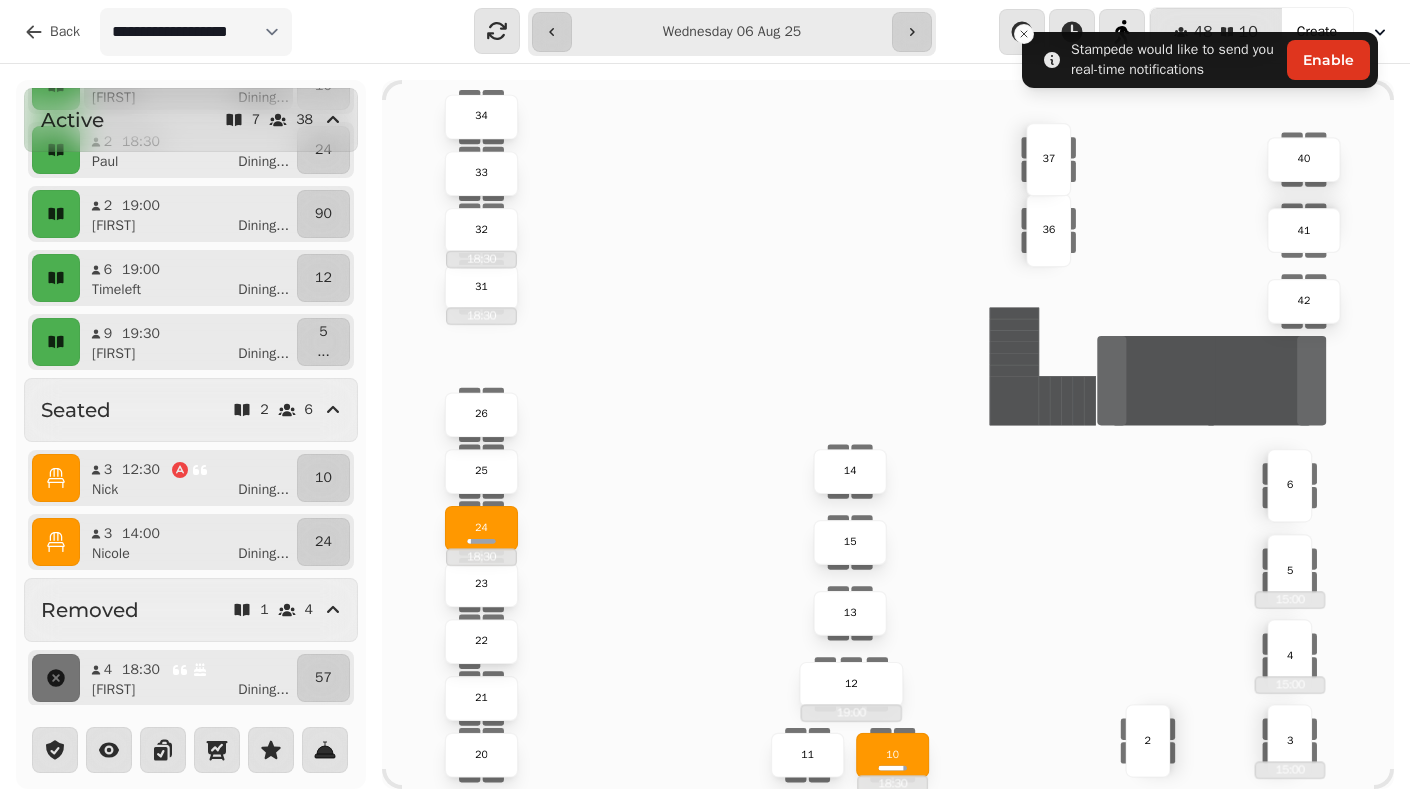 scroll, scrollTop: 0, scrollLeft: 0, axis: both 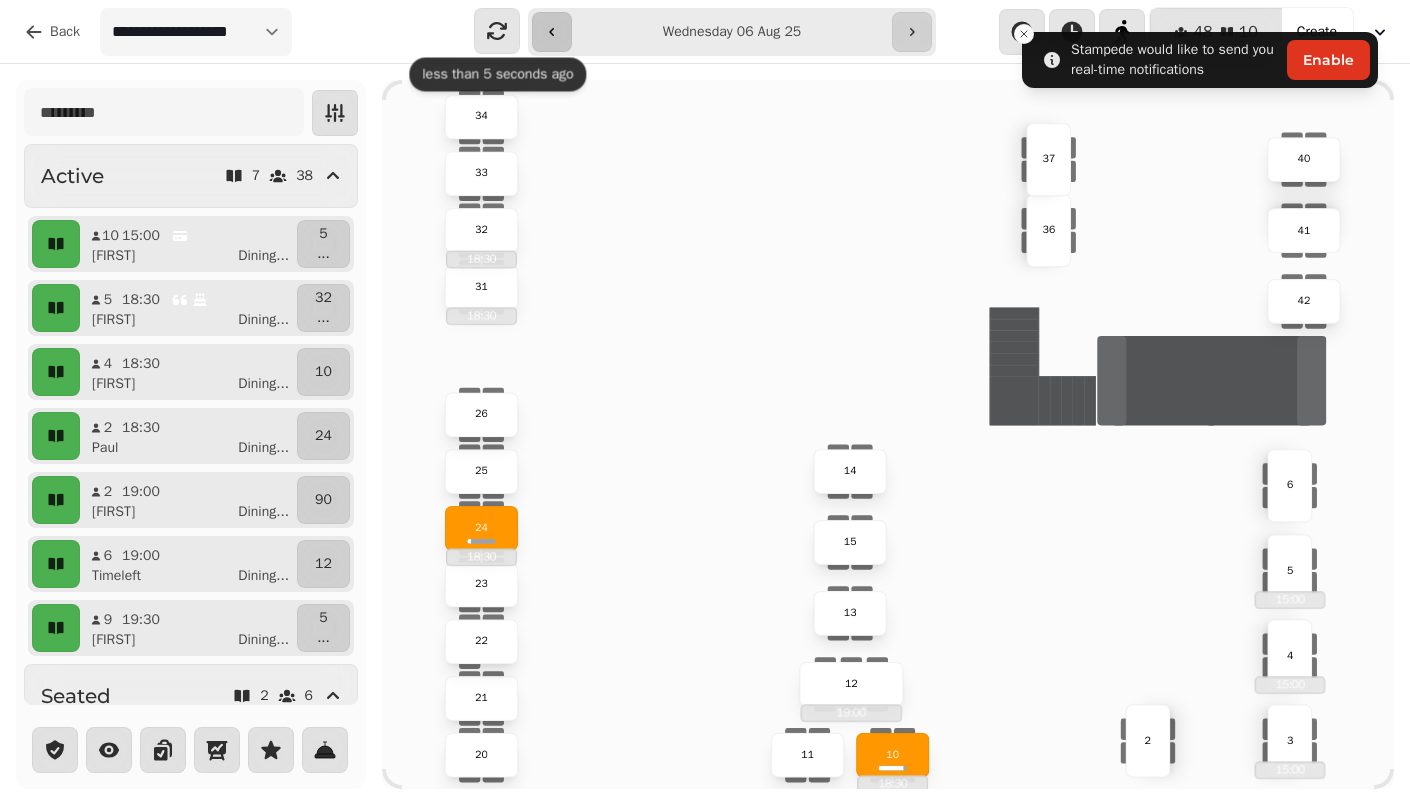 click 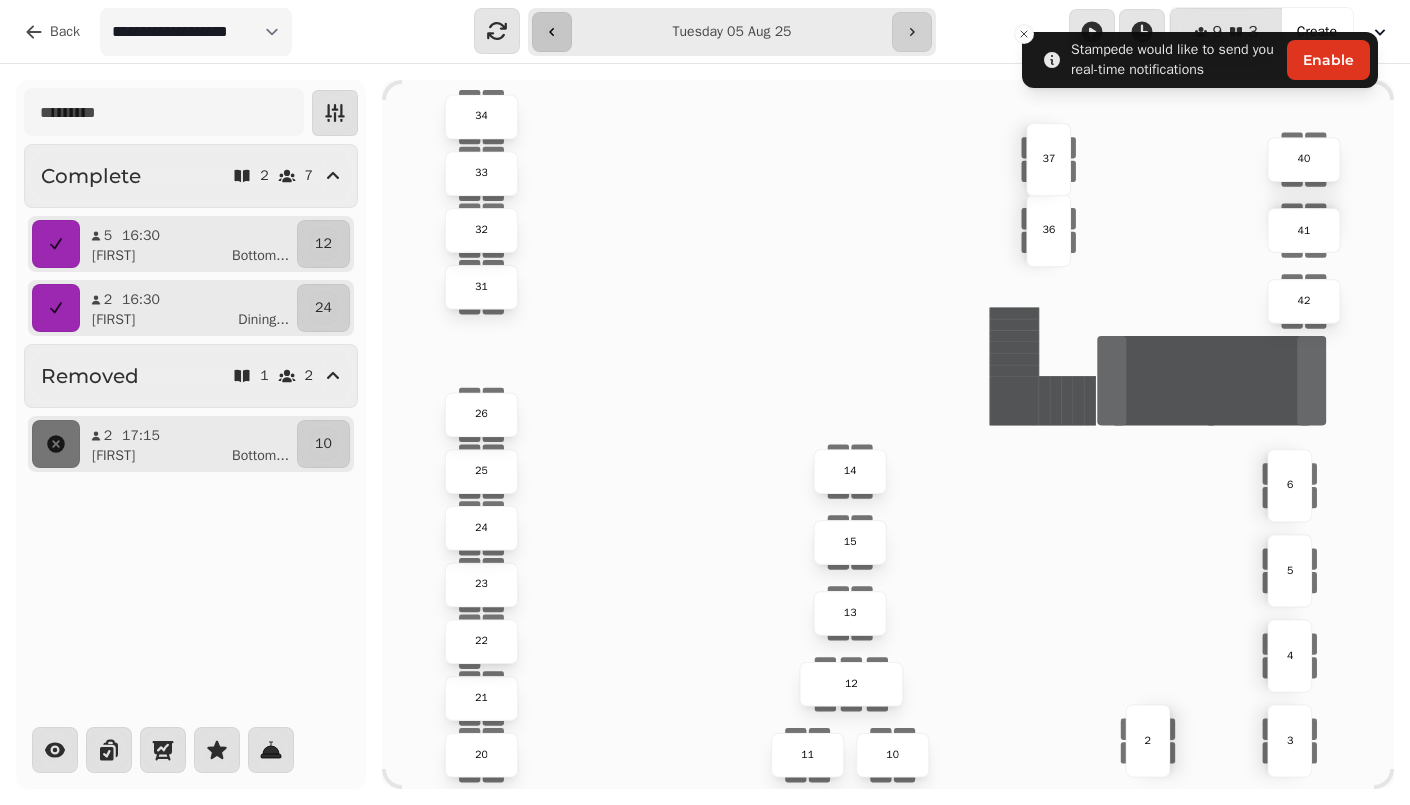 click 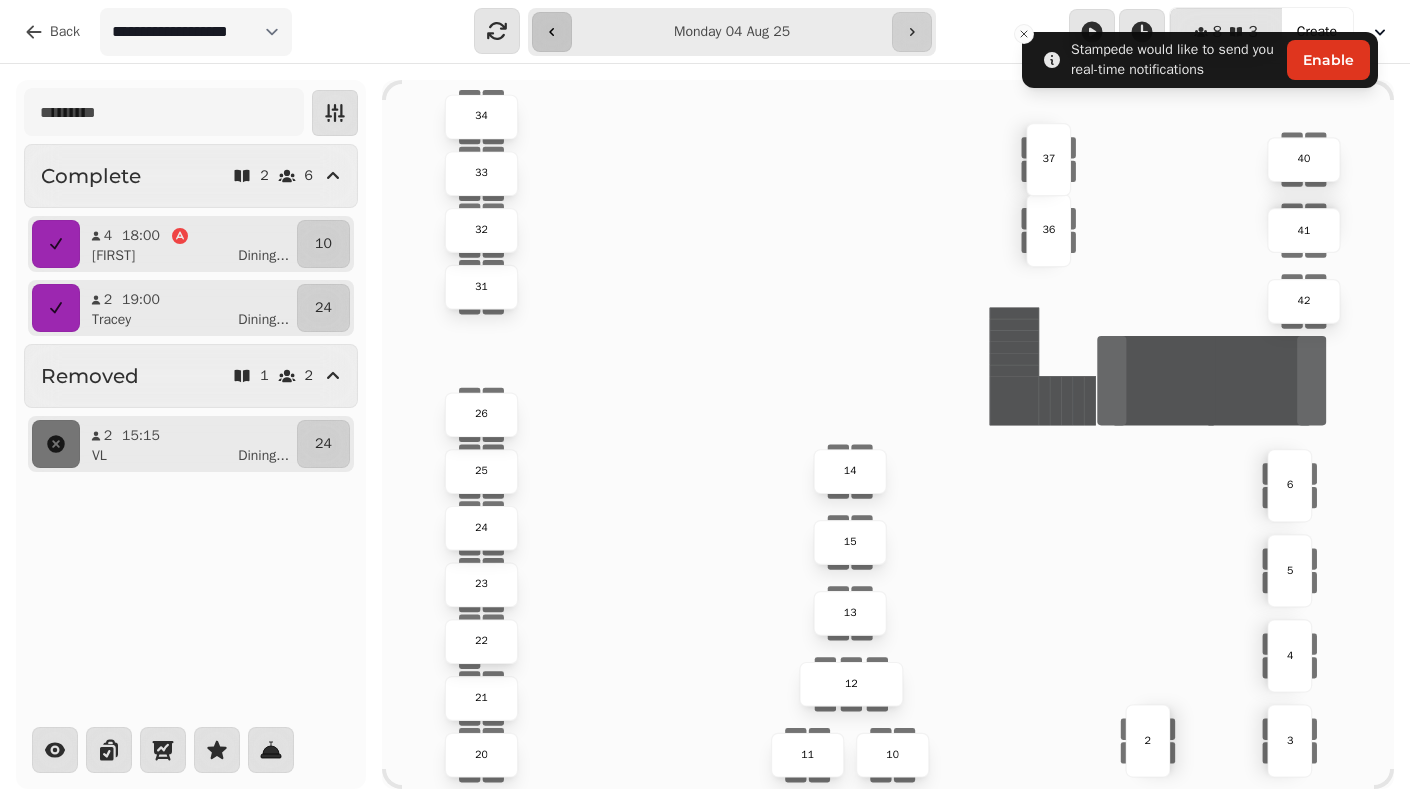 click 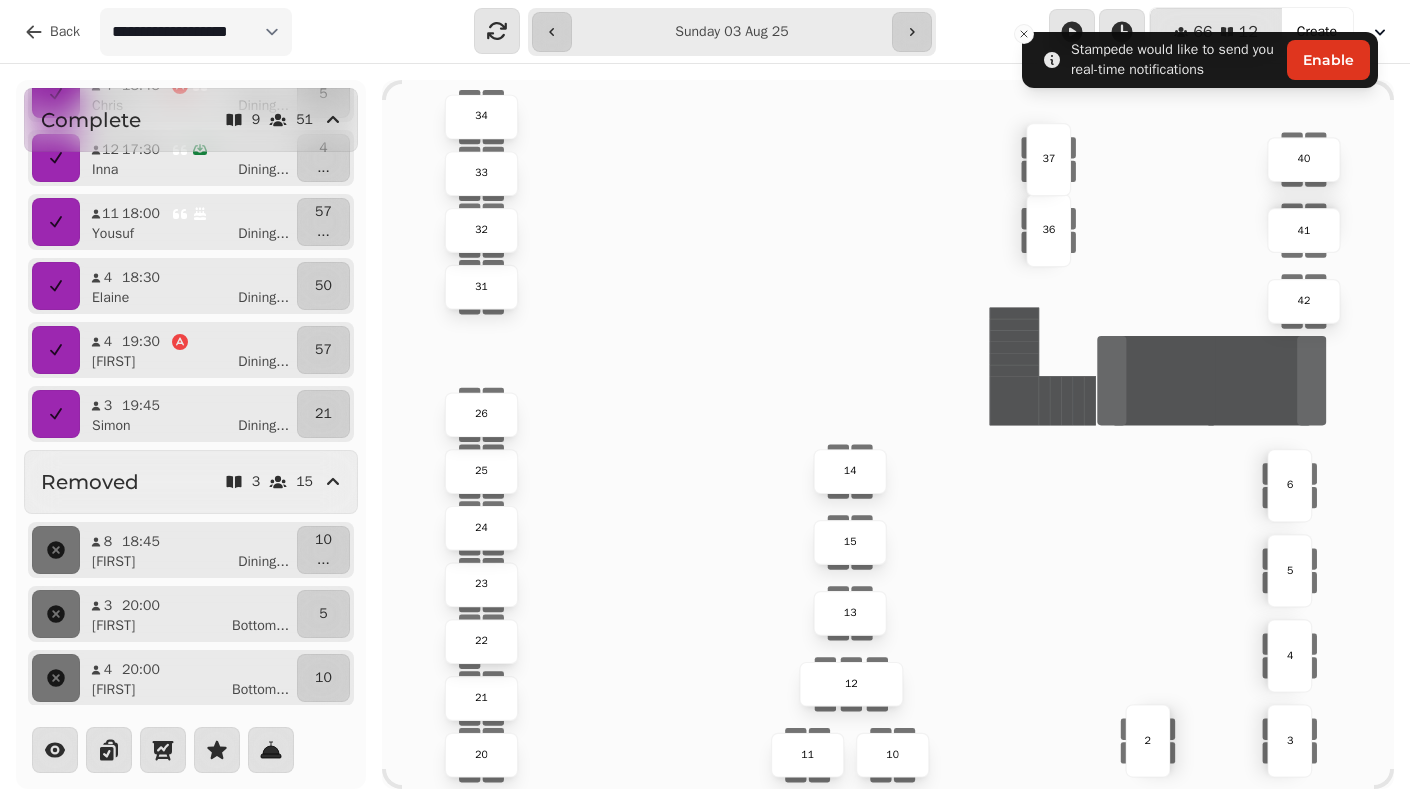 scroll, scrollTop: 0, scrollLeft: 0, axis: both 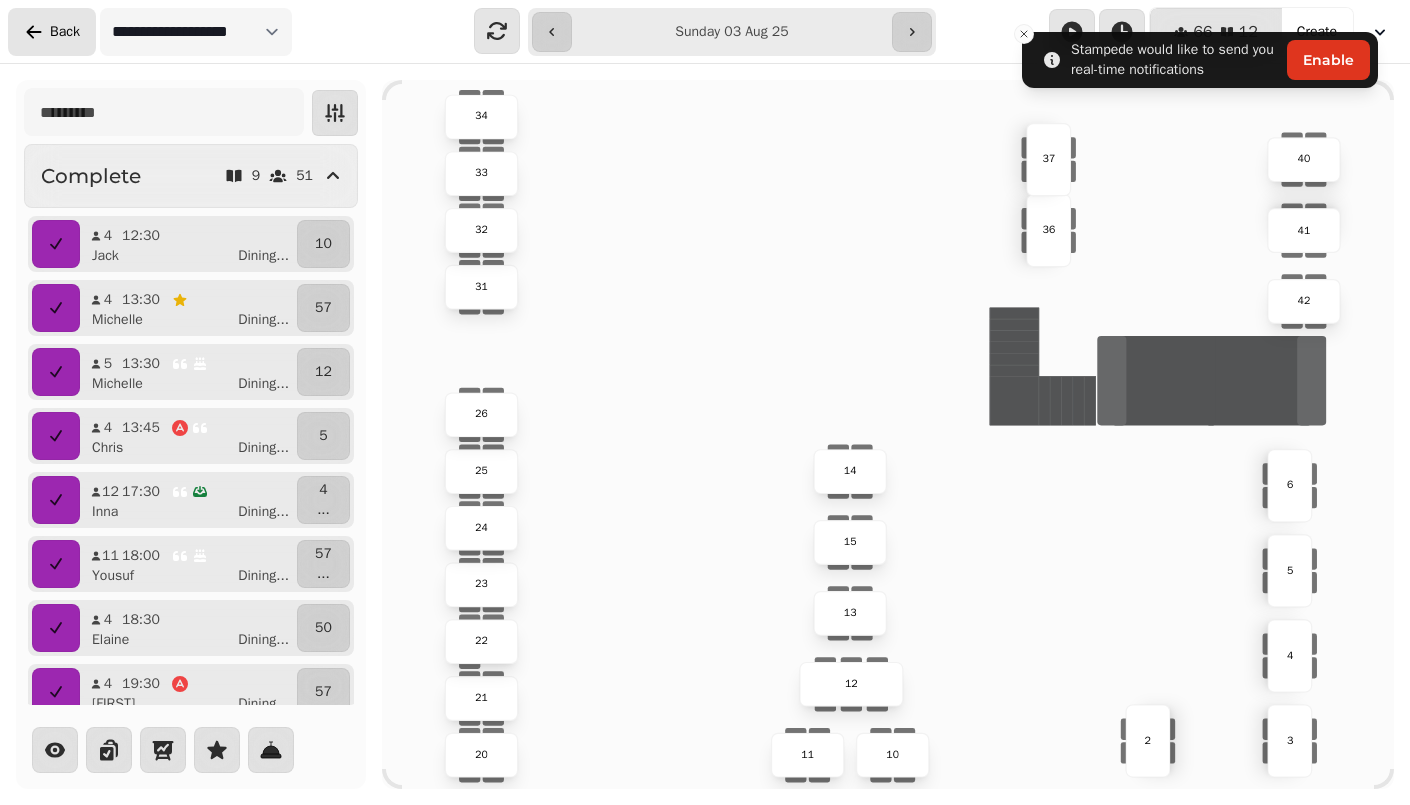 click on "Back" at bounding box center [52, 32] 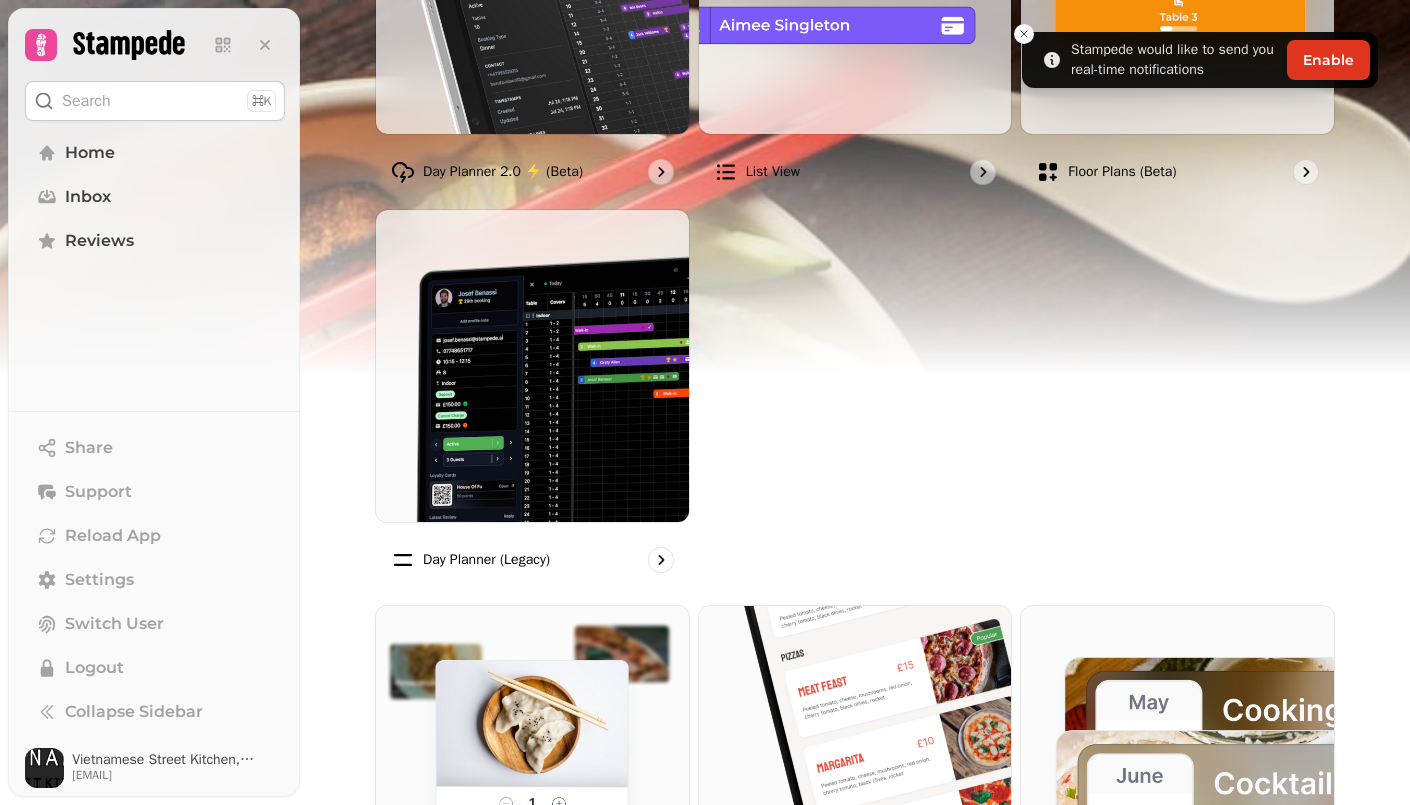 scroll, scrollTop: 458, scrollLeft: 0, axis: vertical 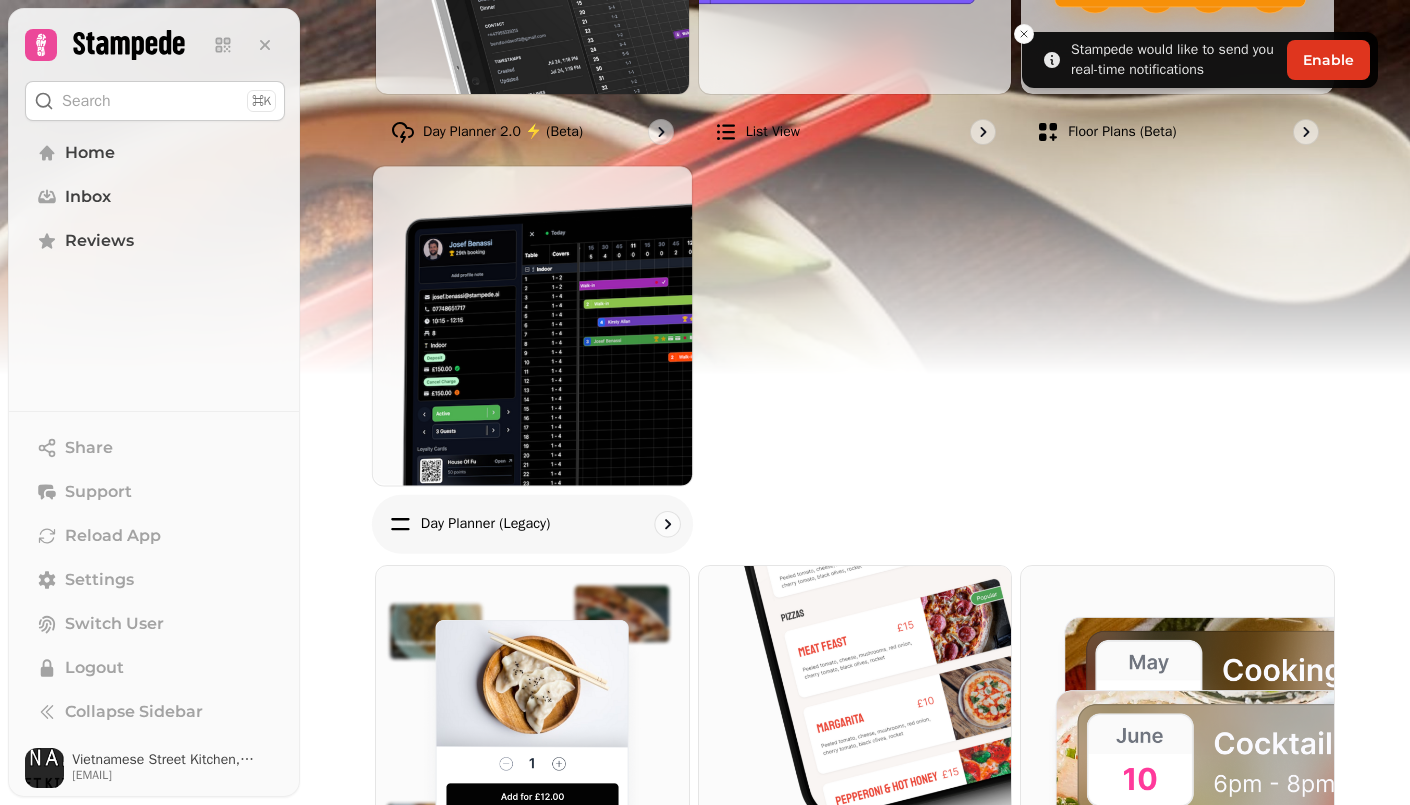 click at bounding box center (532, 325) 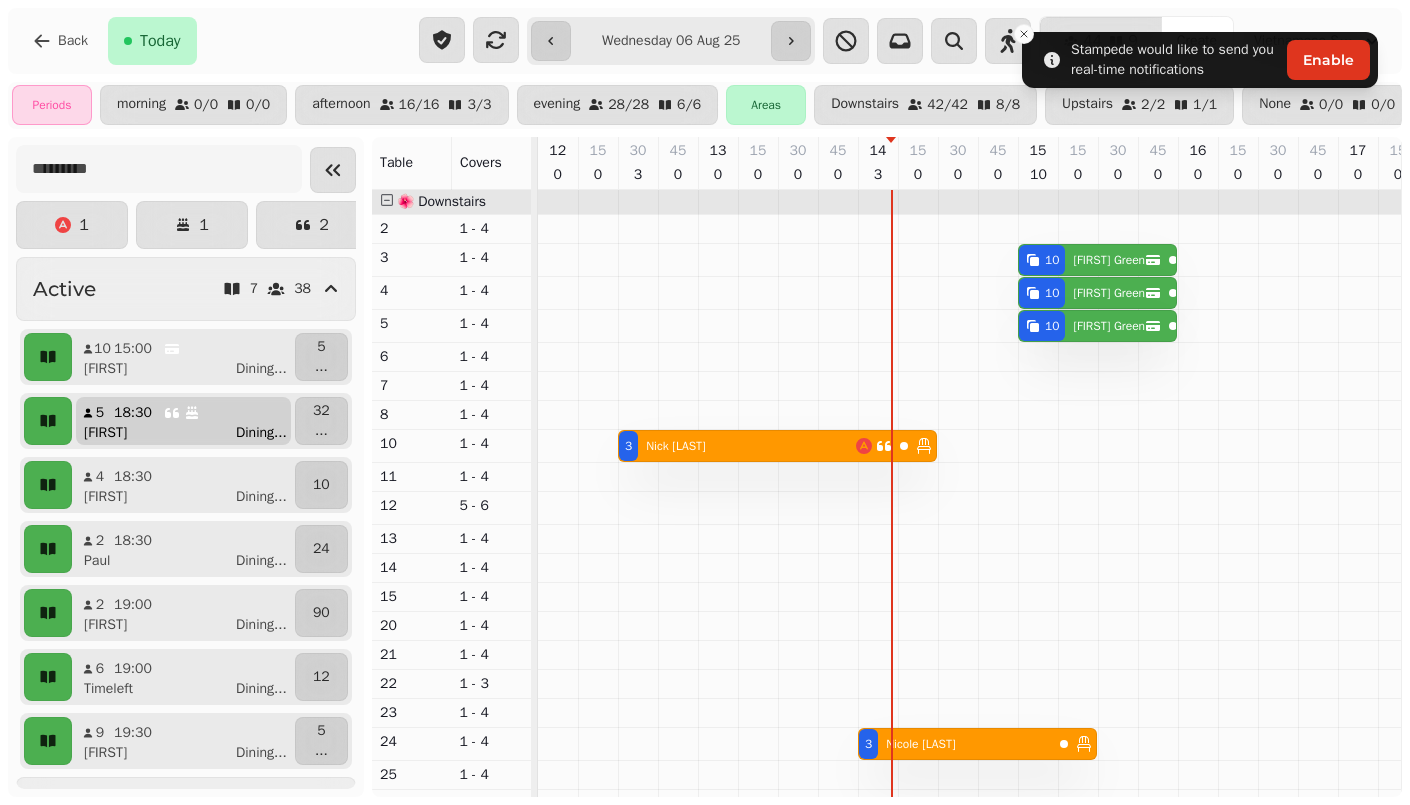 scroll, scrollTop: 0, scrollLeft: 355, axis: horizontal 